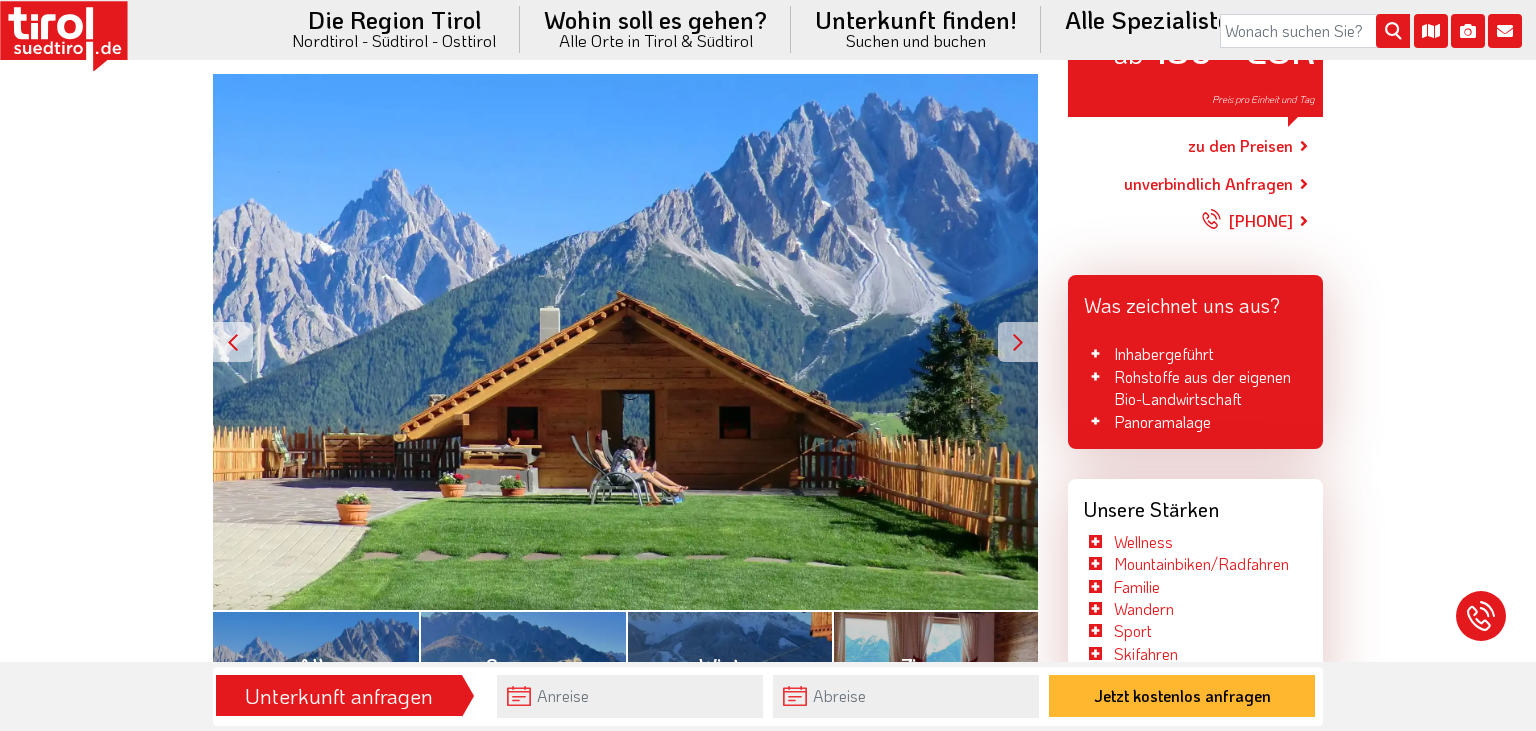 scroll, scrollTop: 316, scrollLeft: 0, axis: vertical 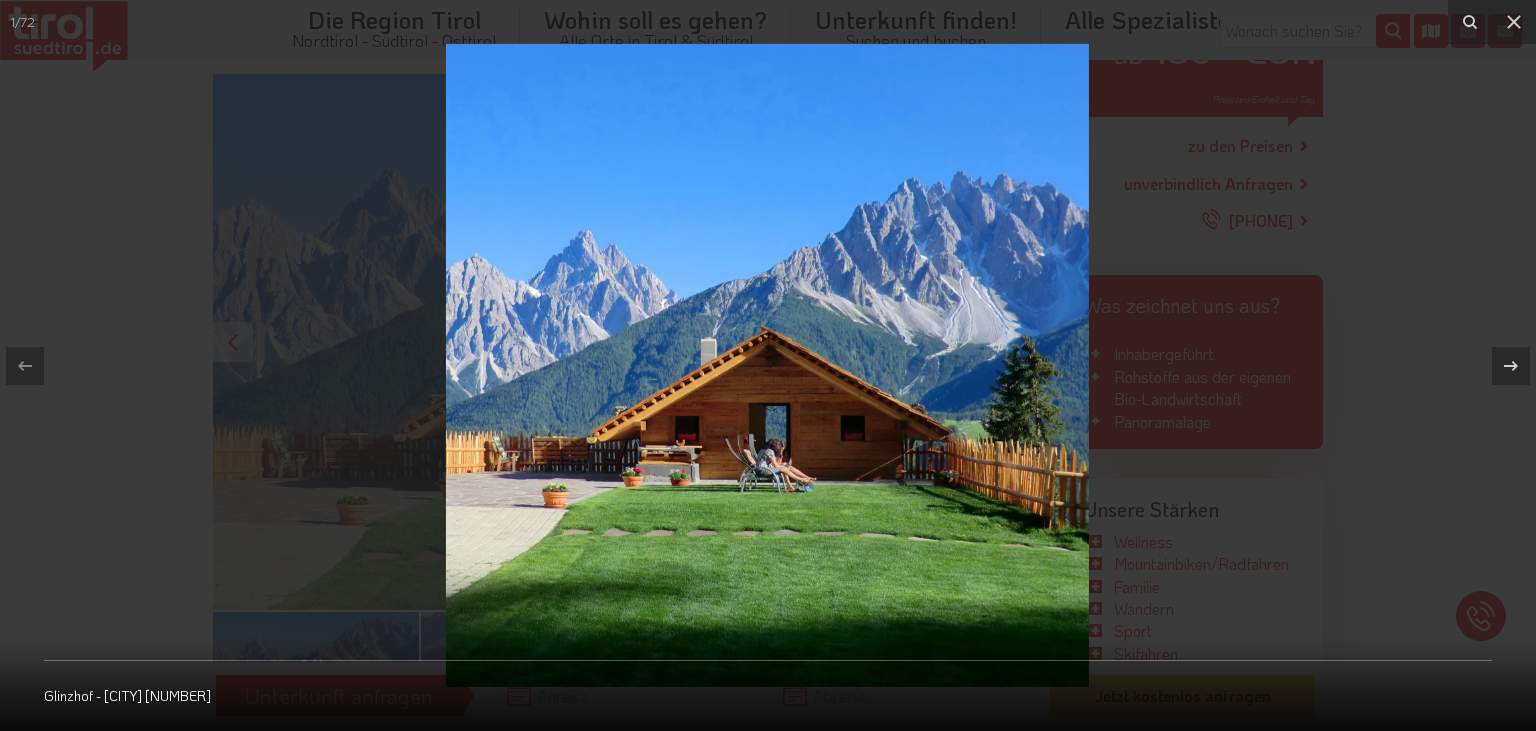 click at bounding box center [767, 365] 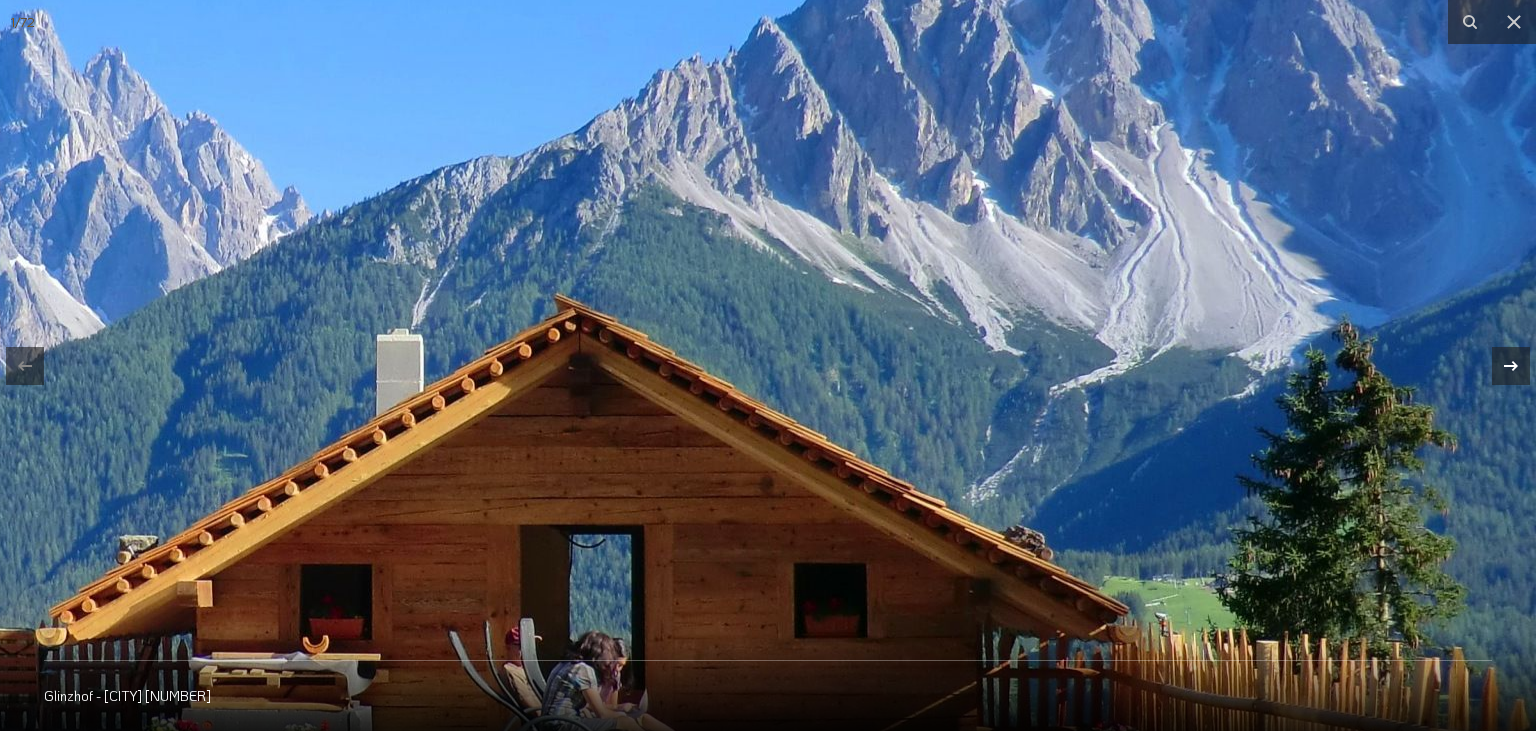 click 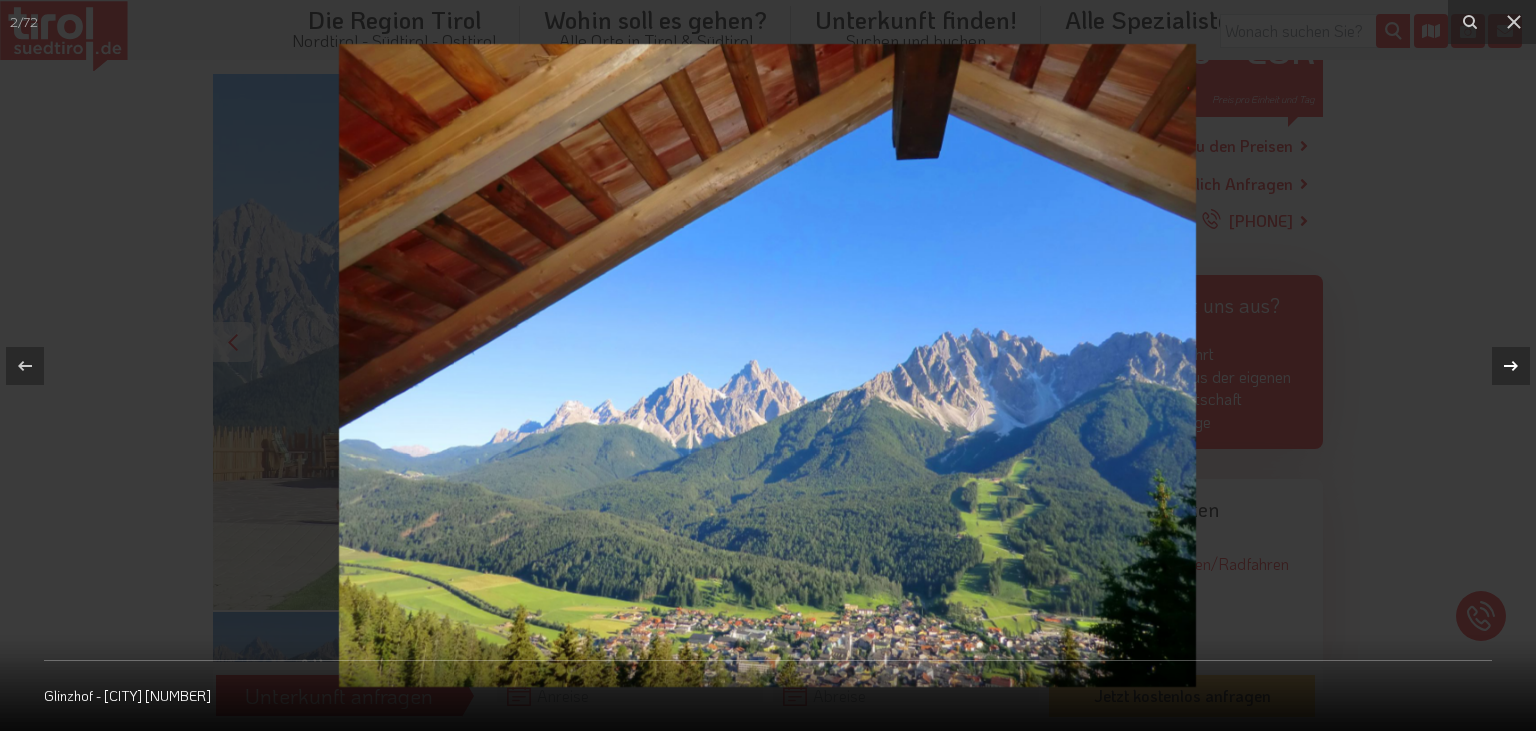 click 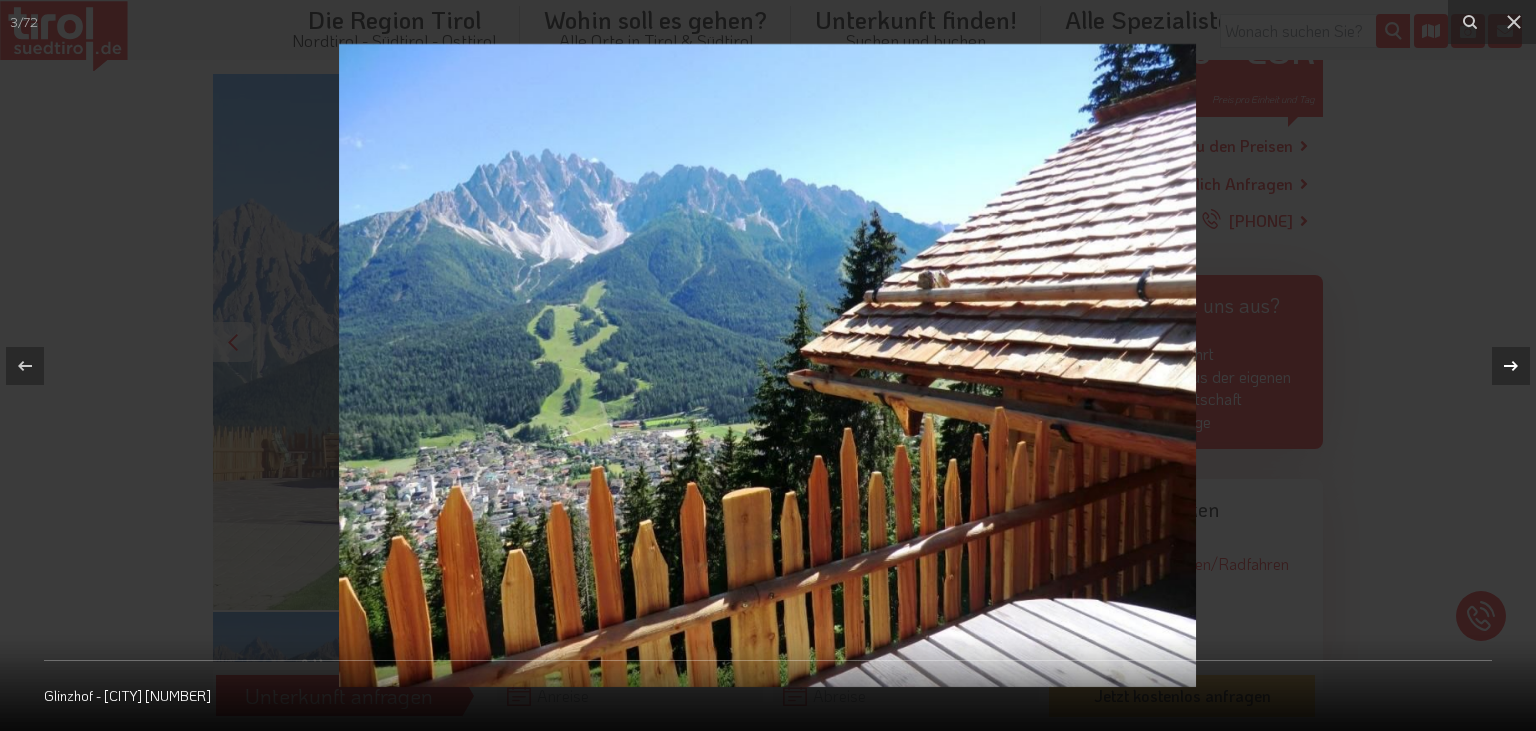 click 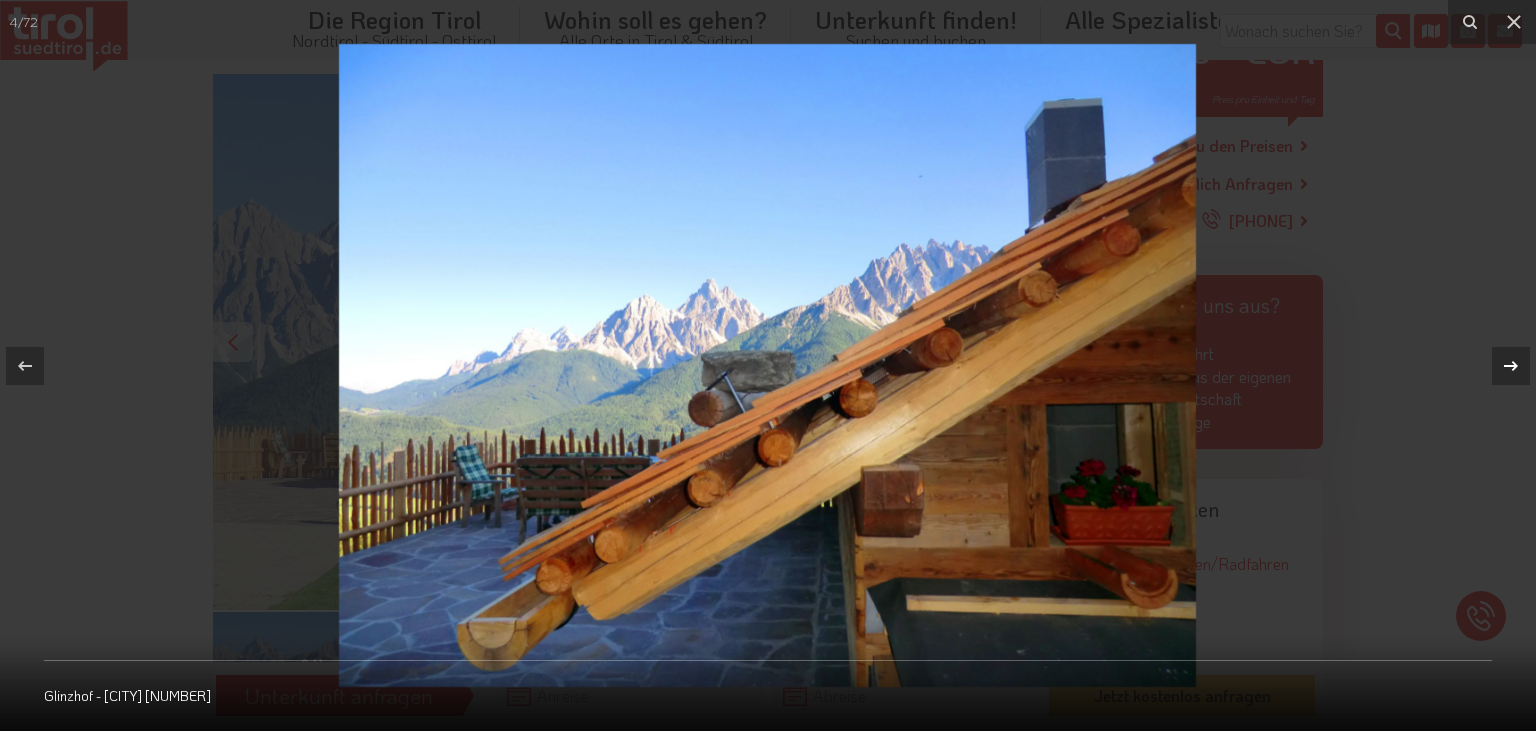 click 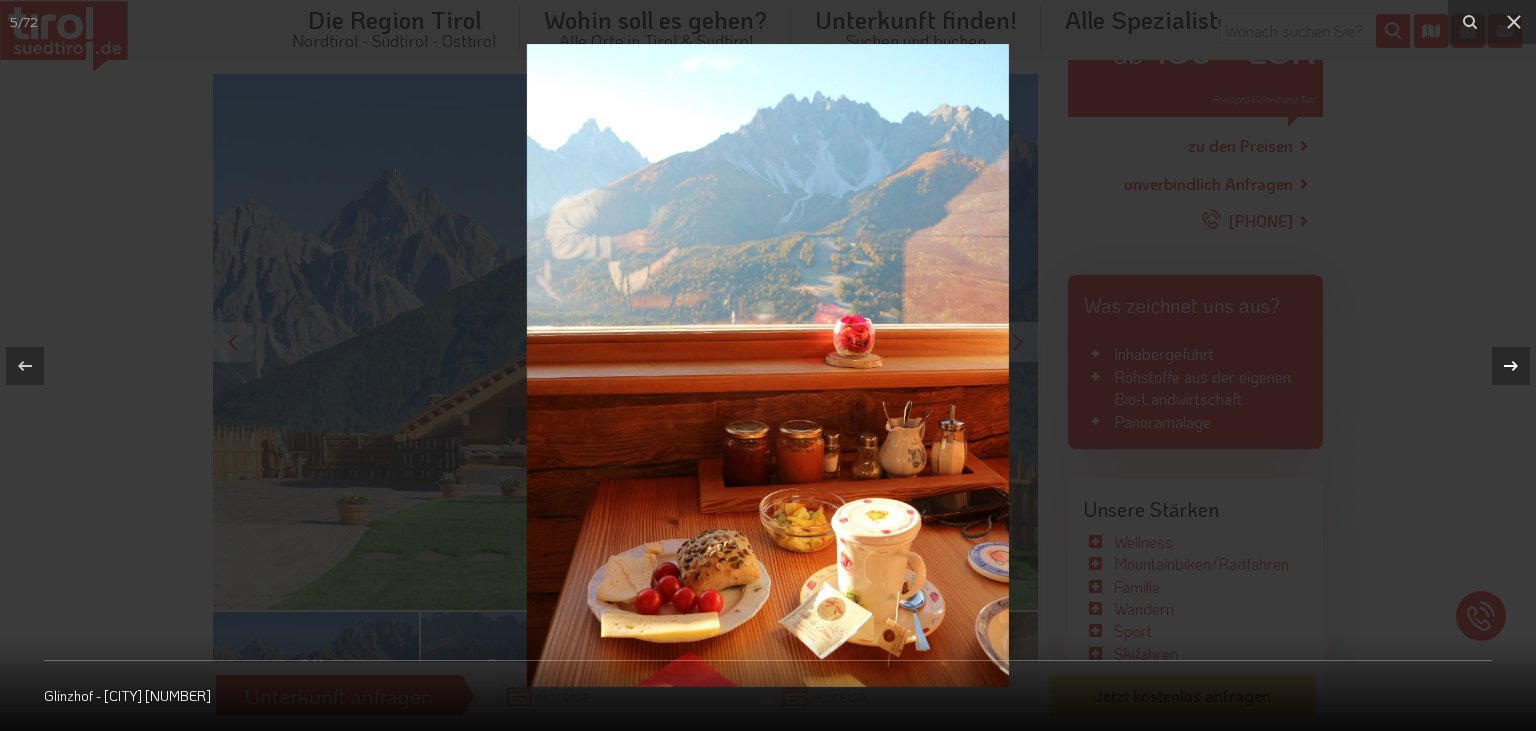 click 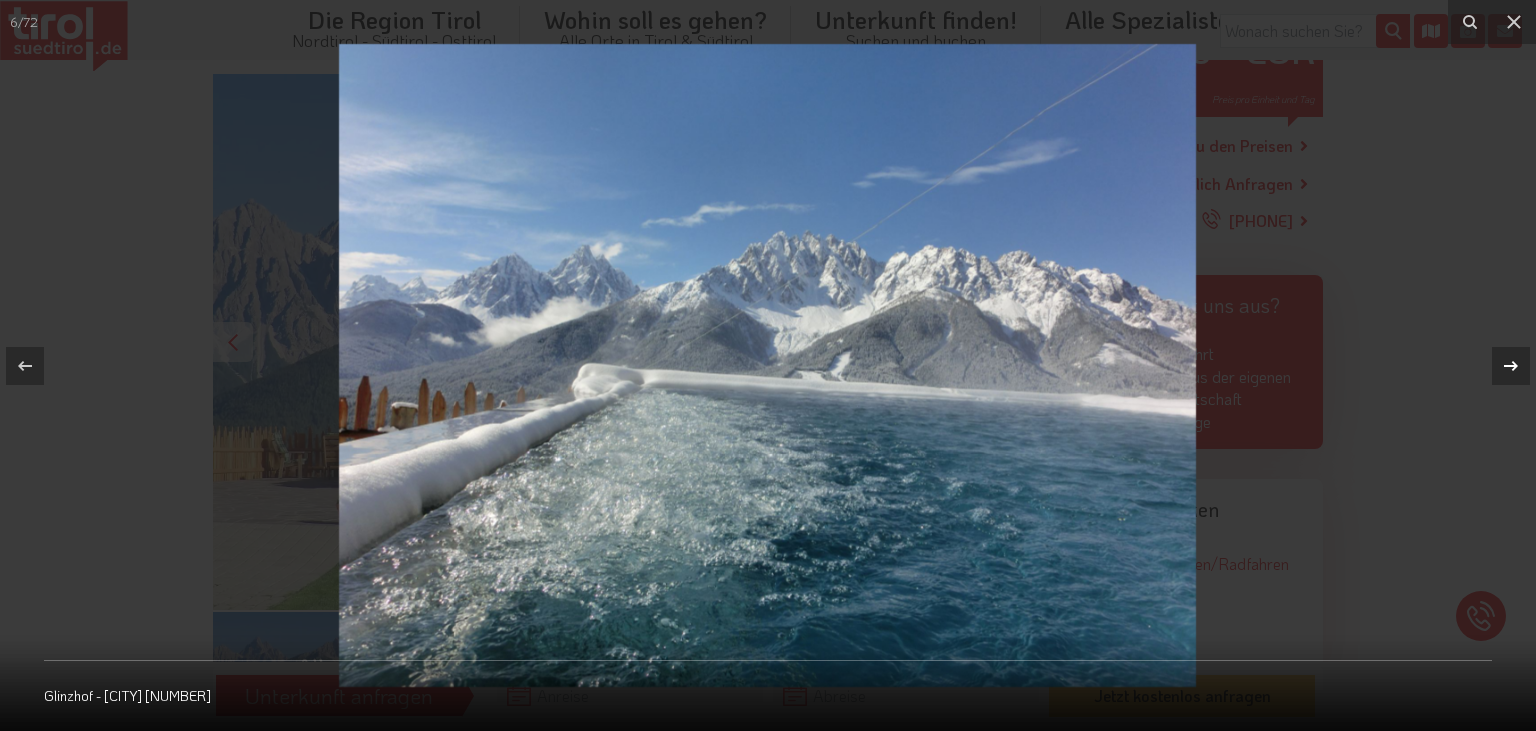 click 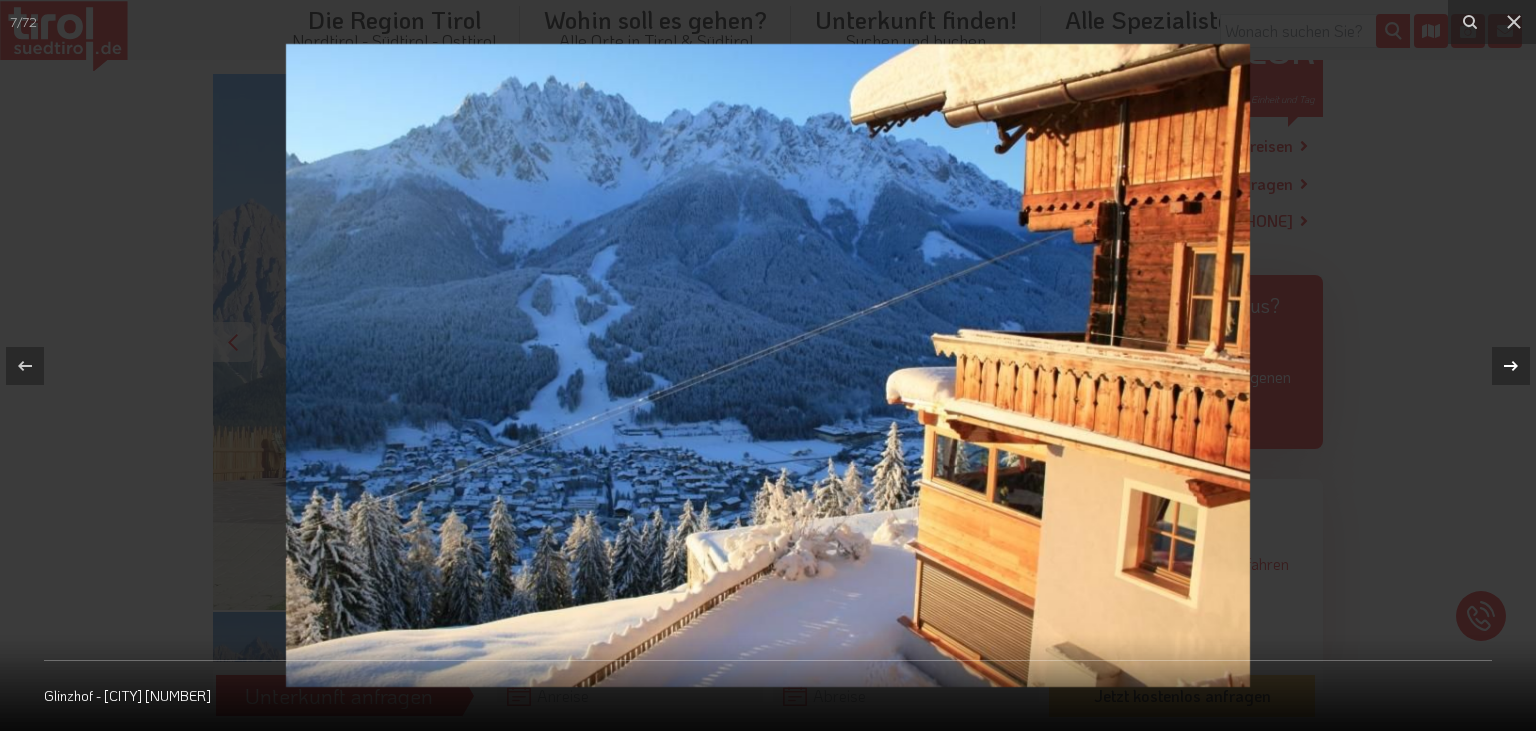 click 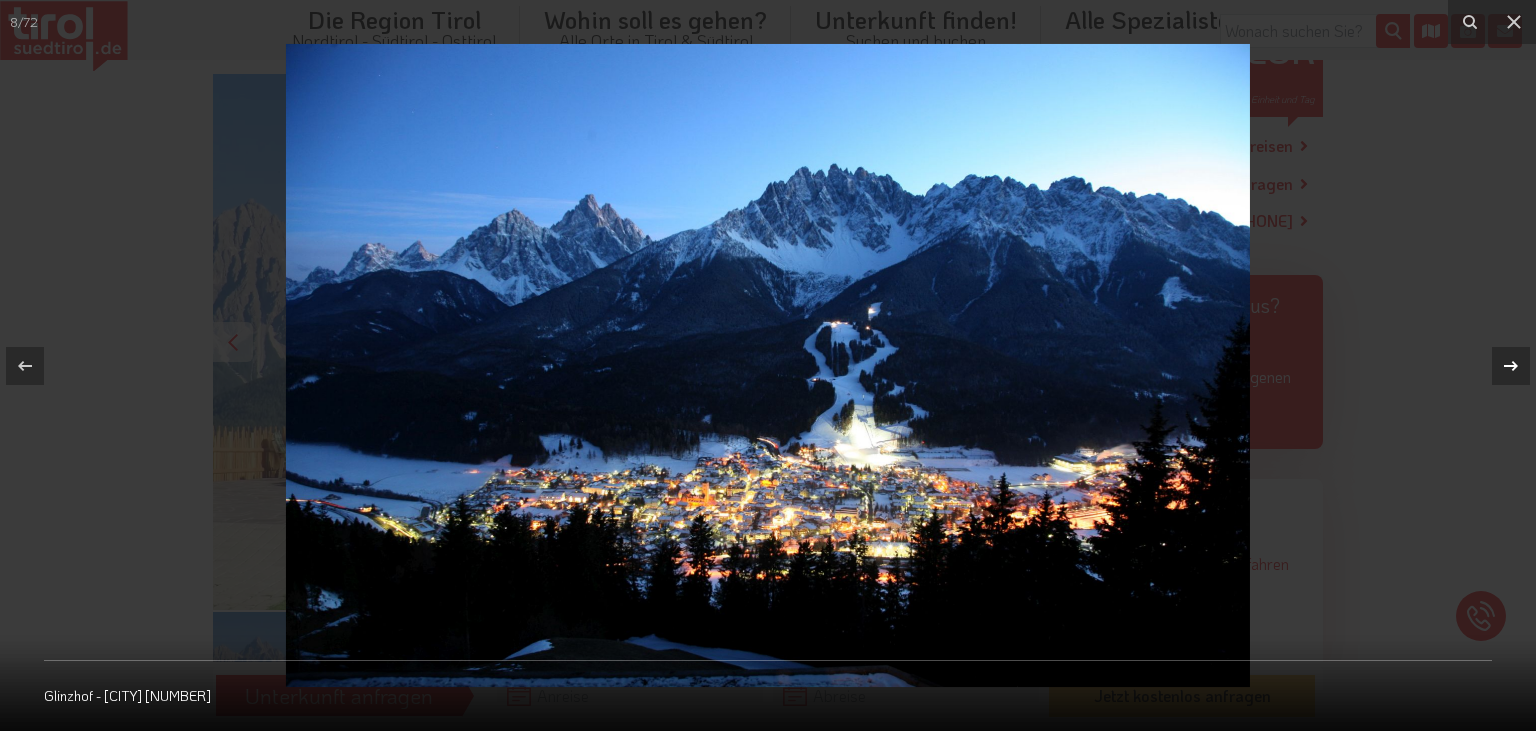 click 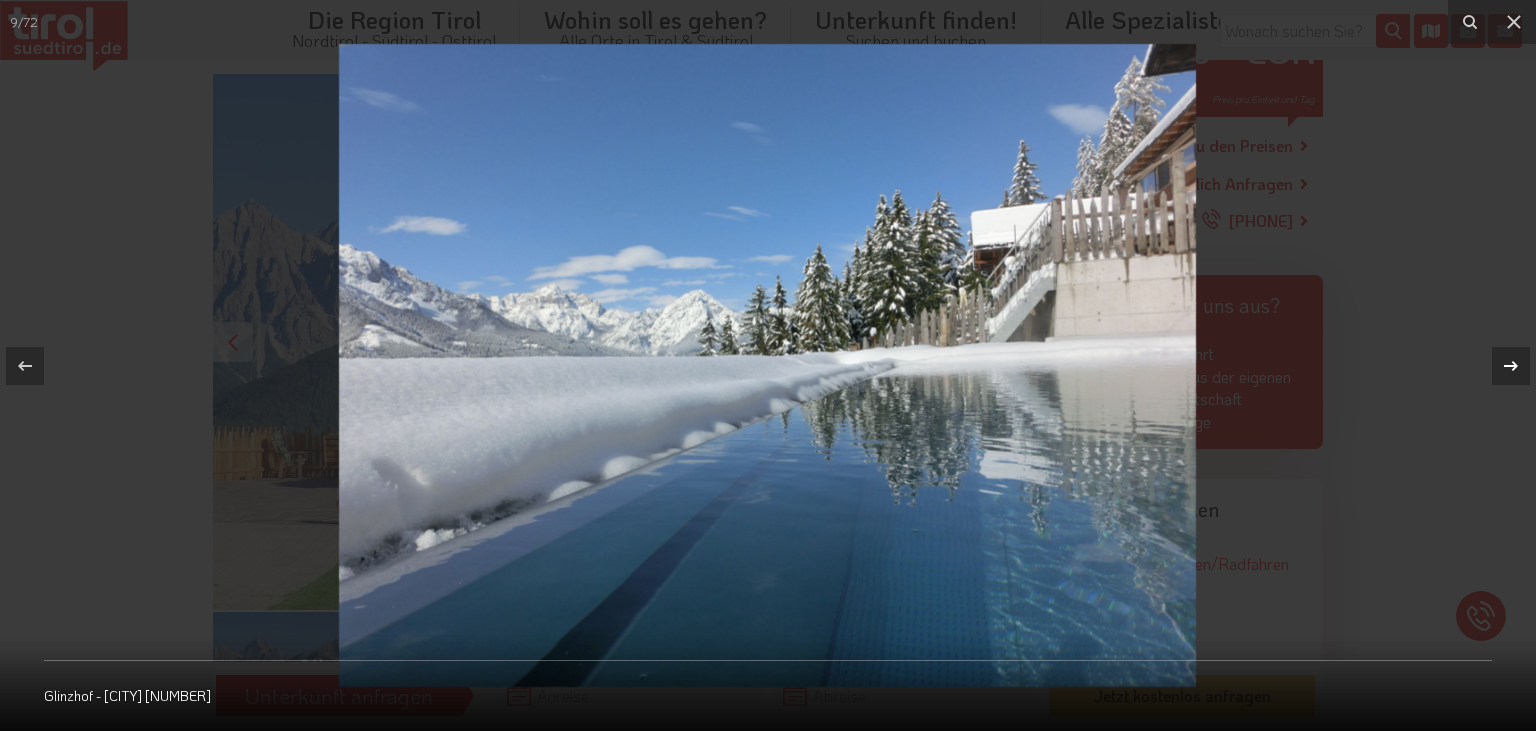 click 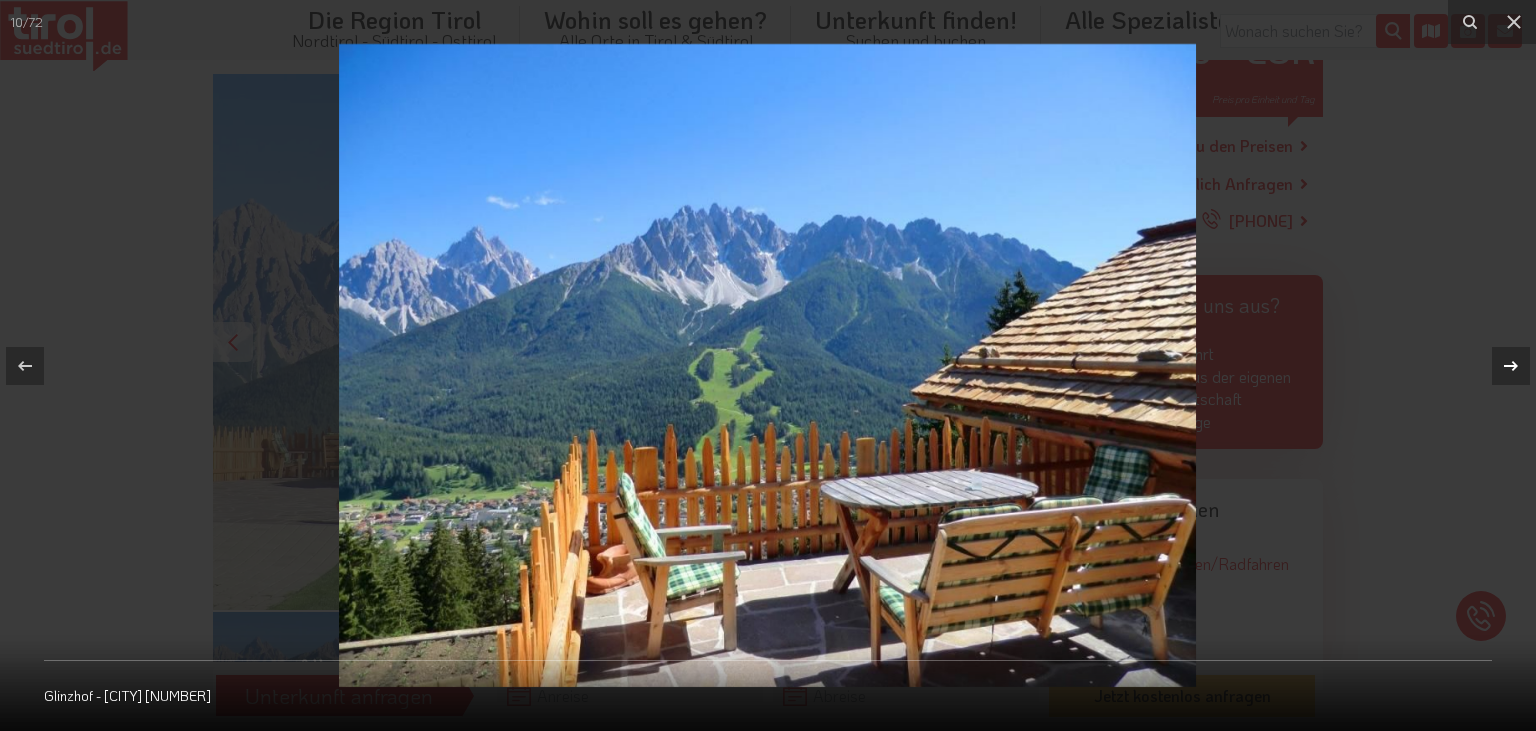 click 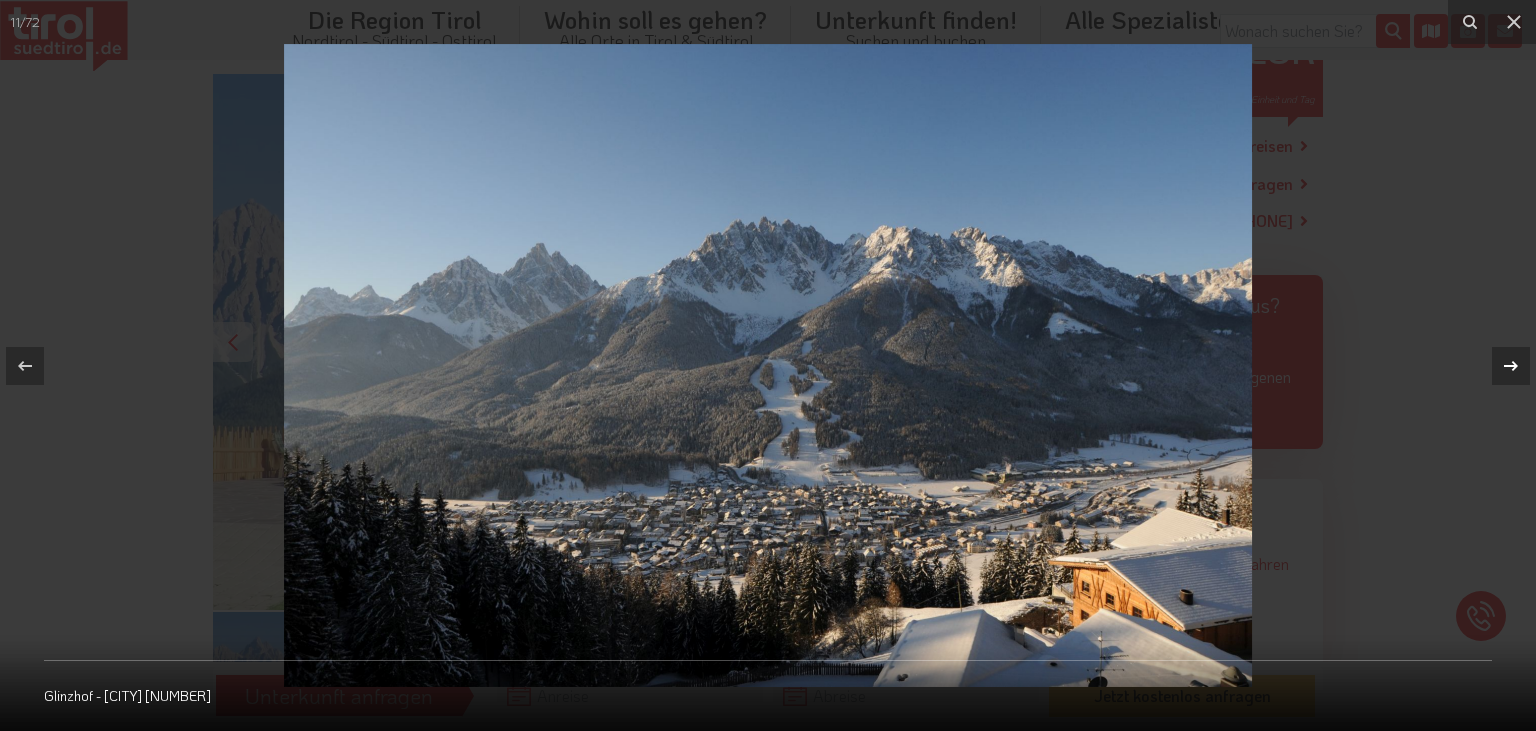 click 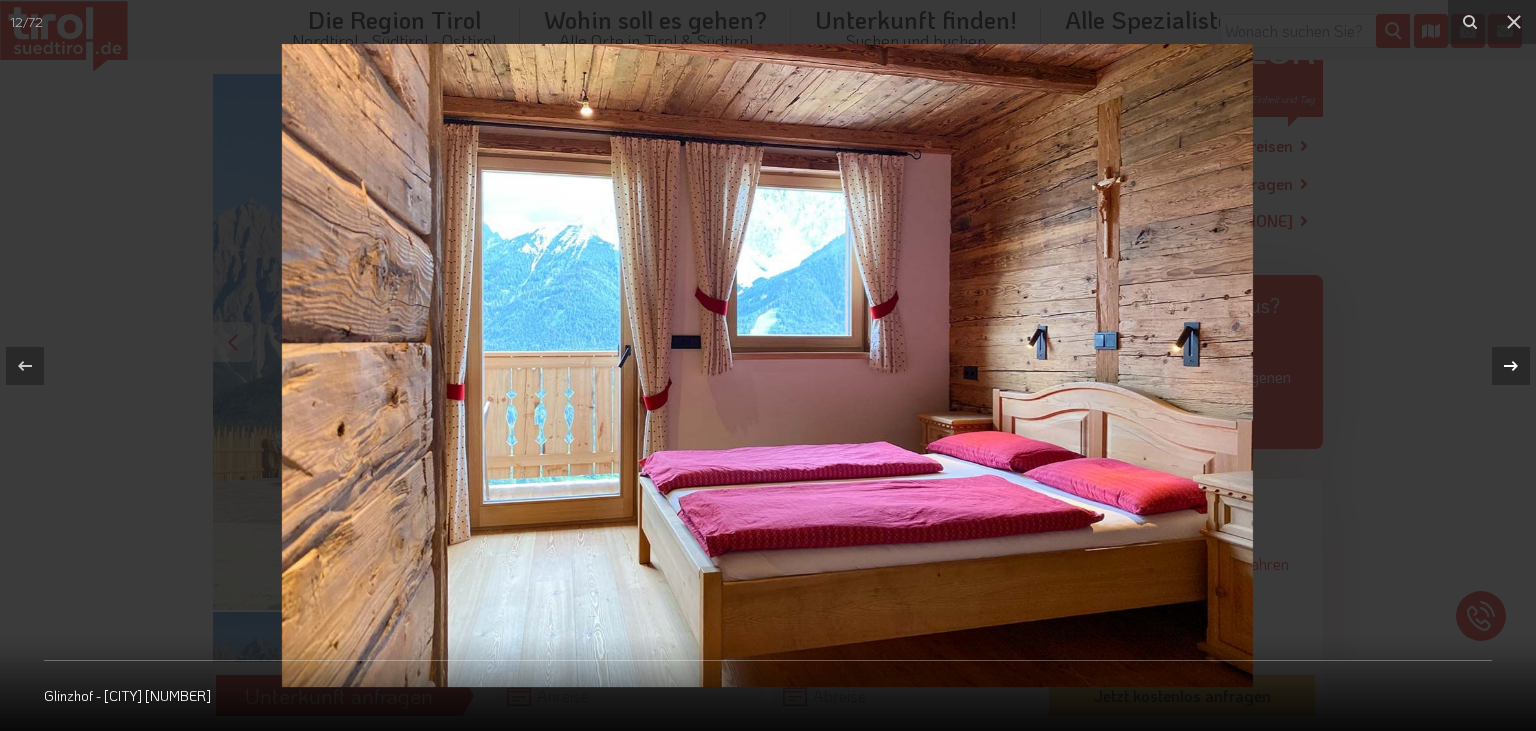 click 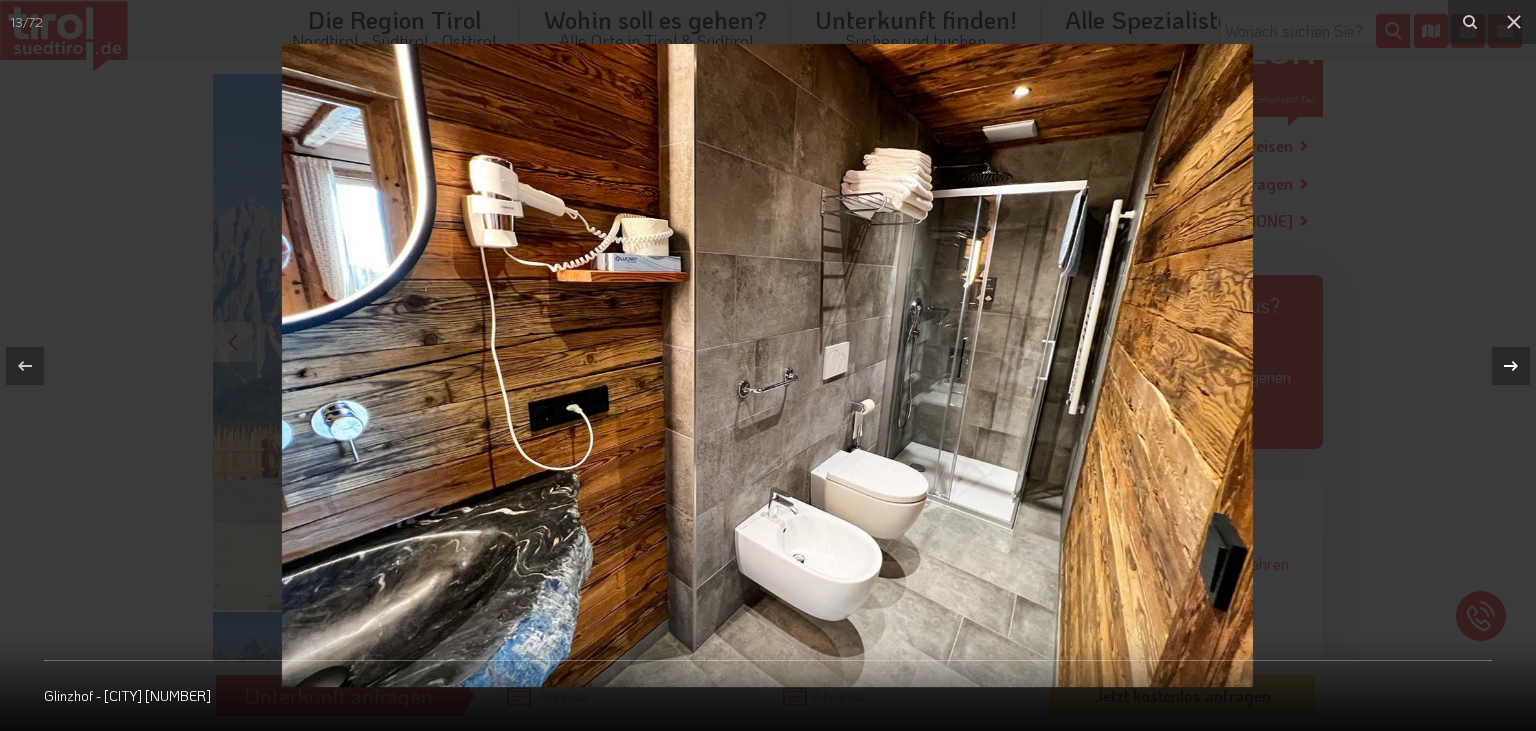 click 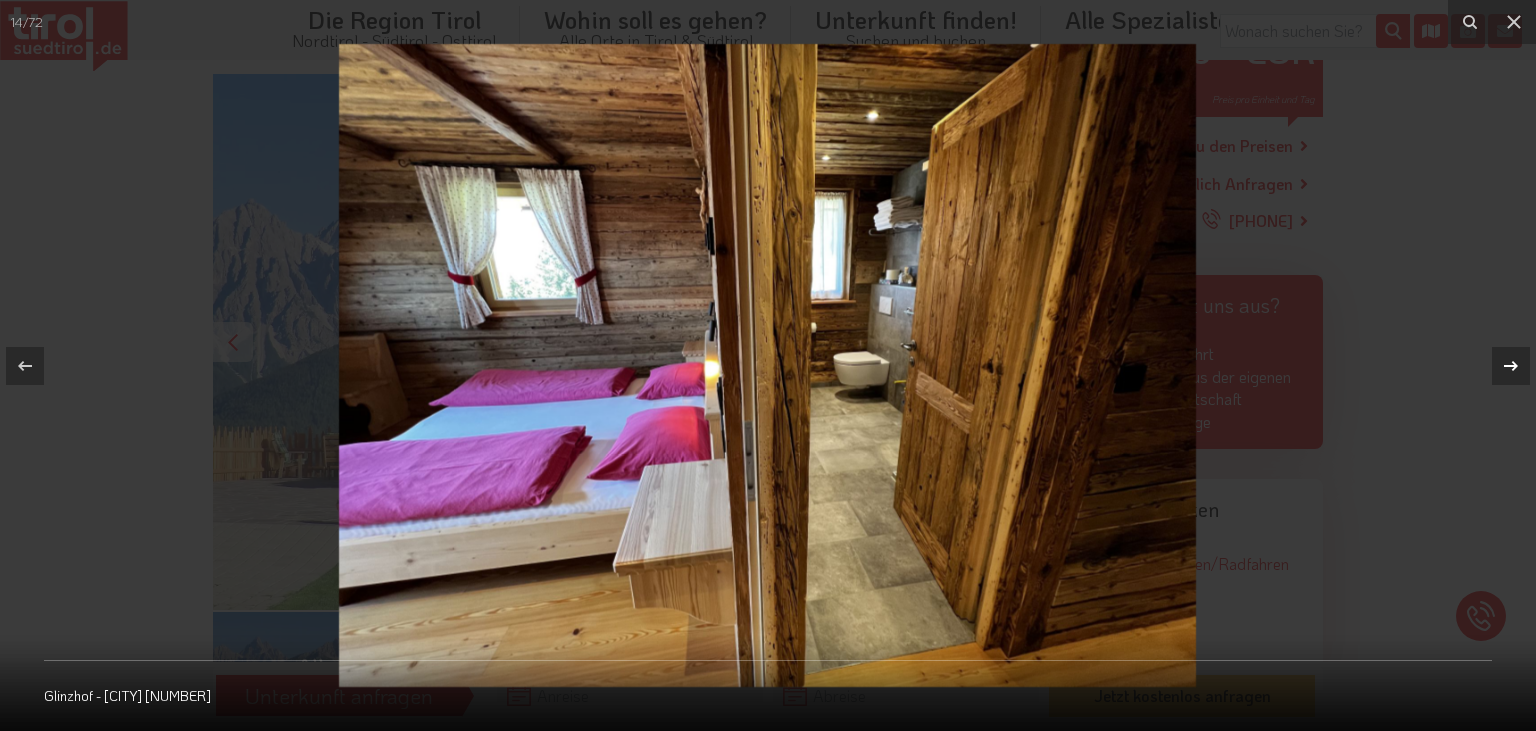 click 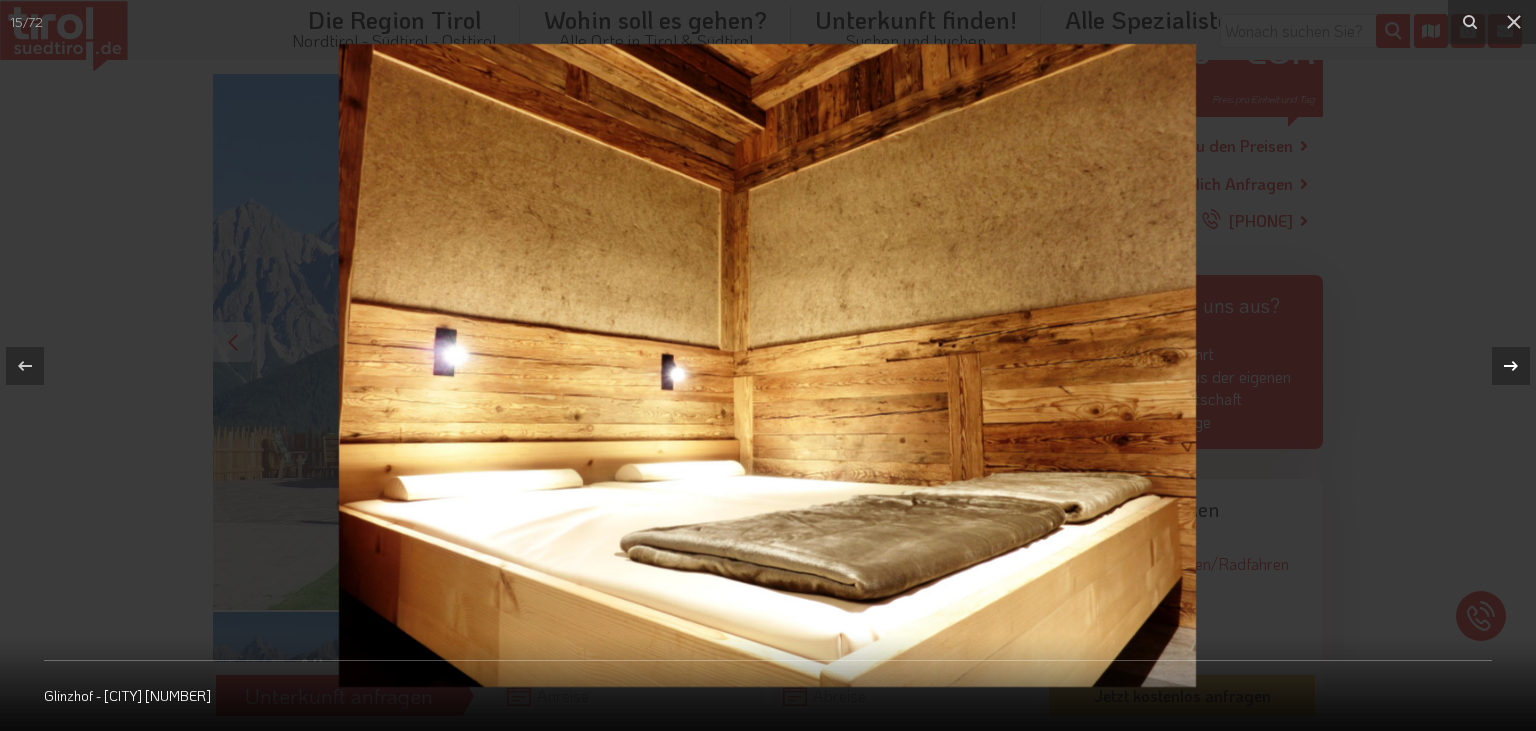 click 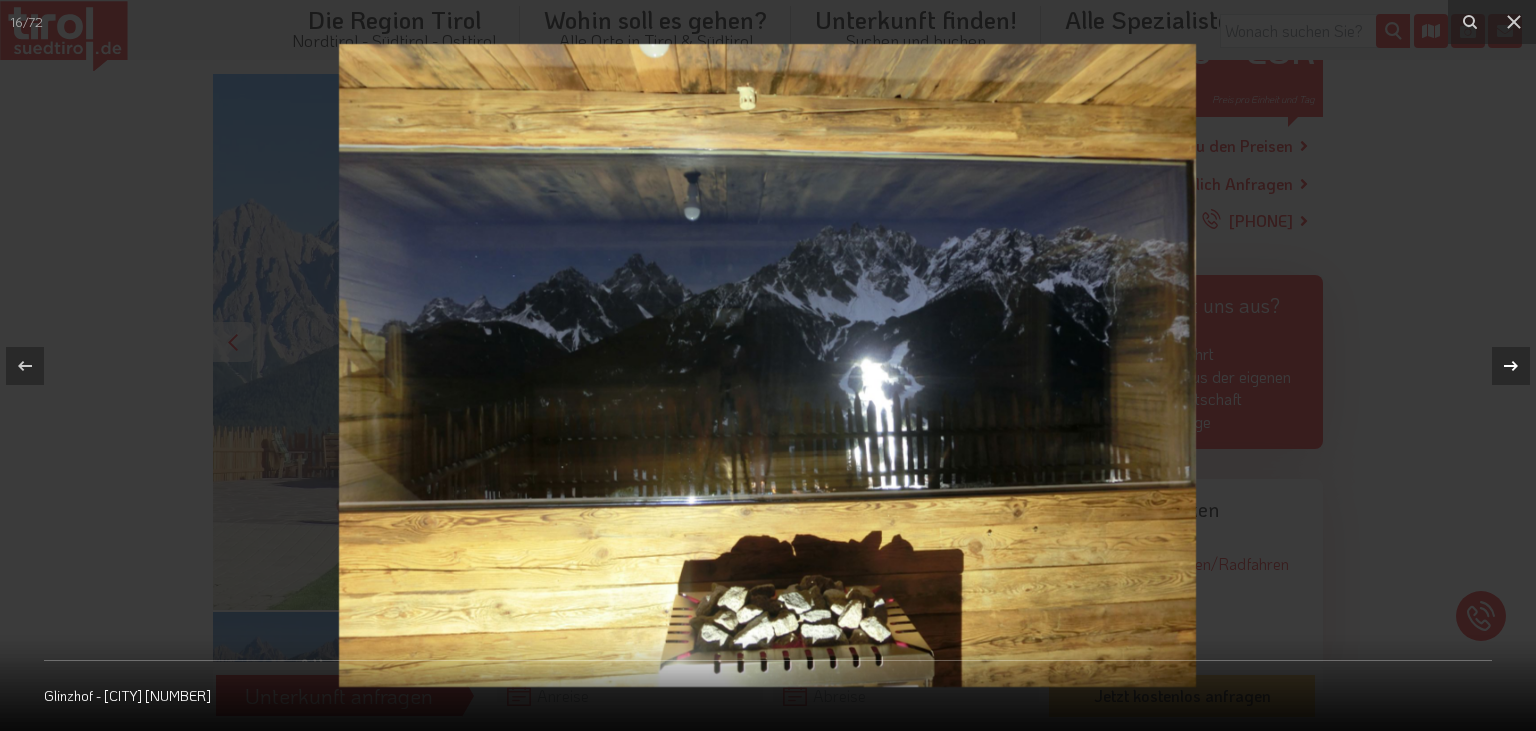 click 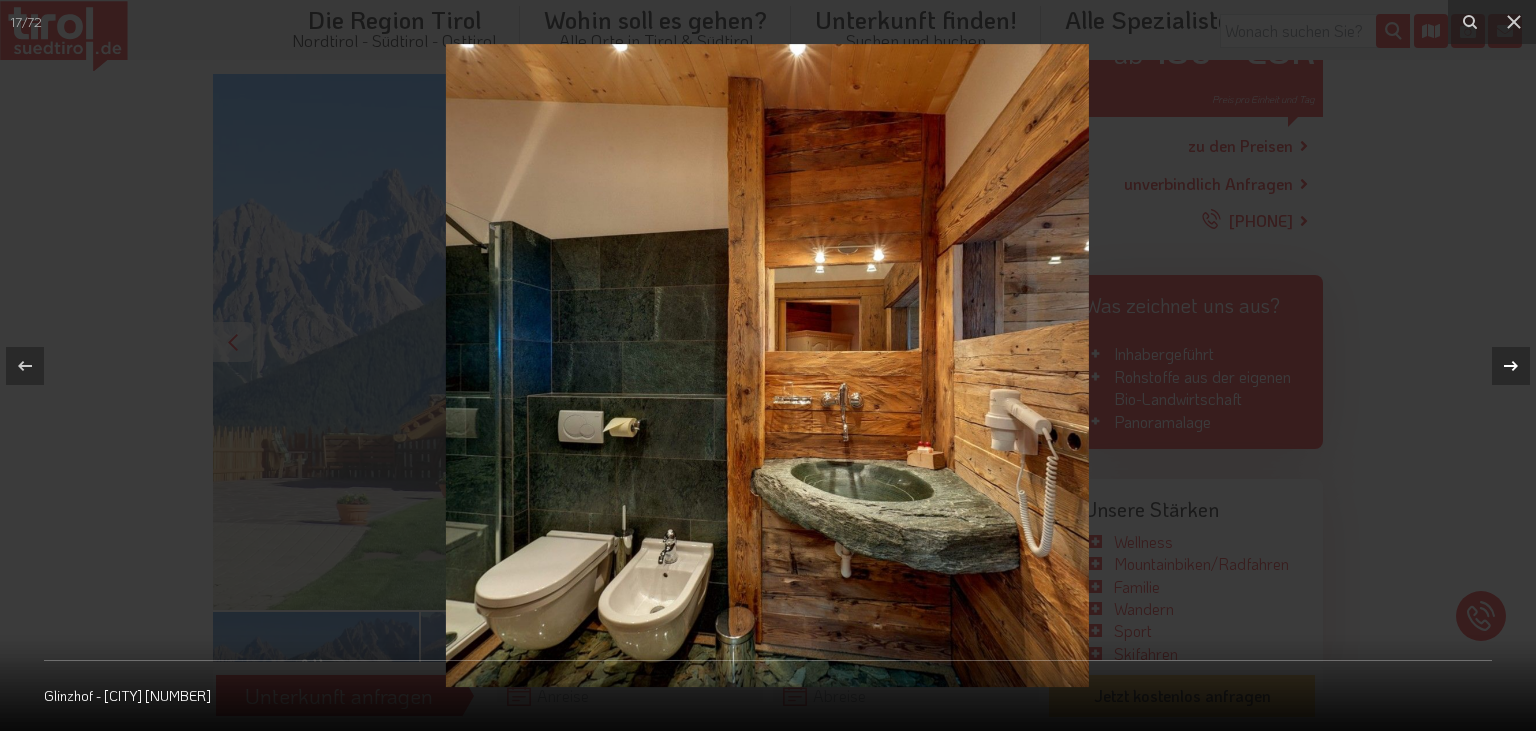 click 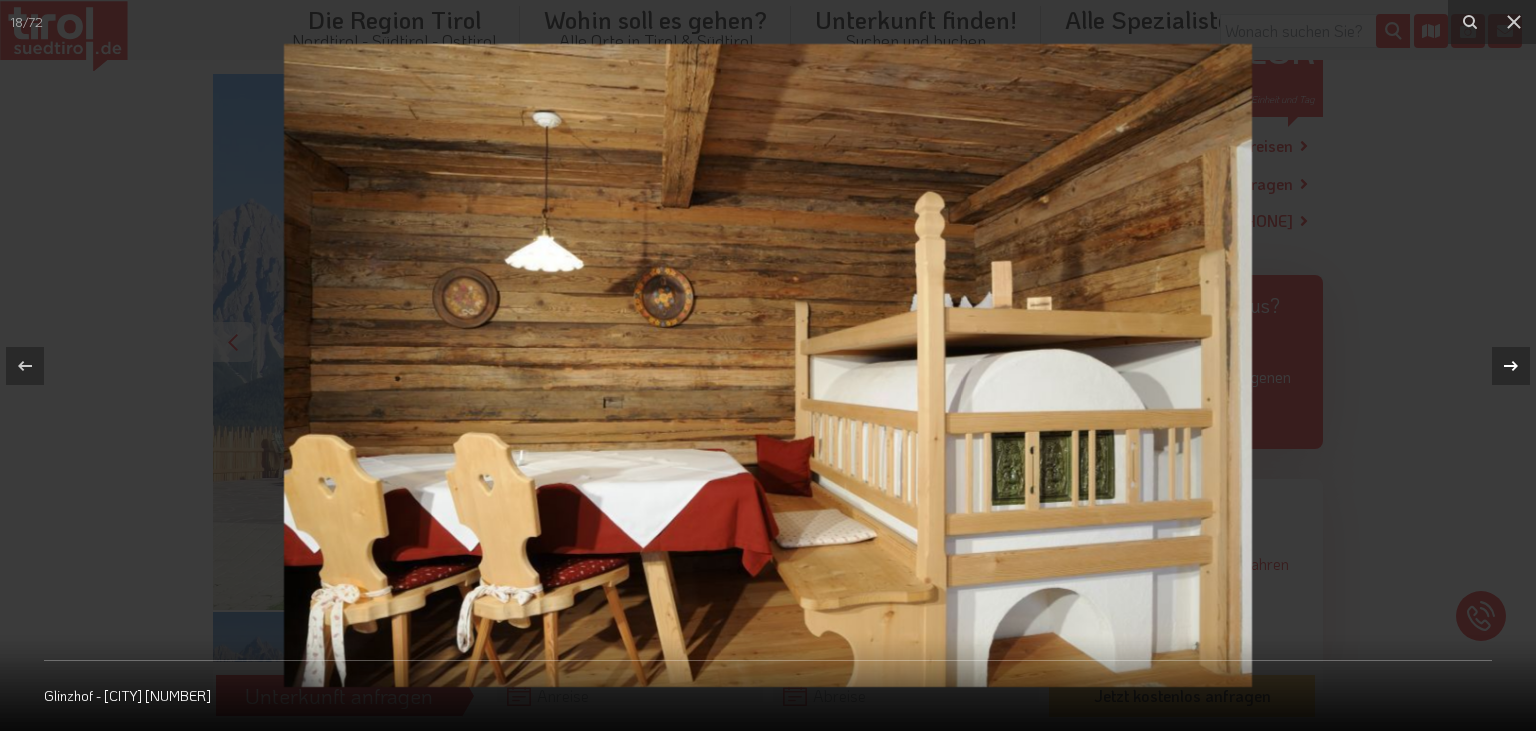 click 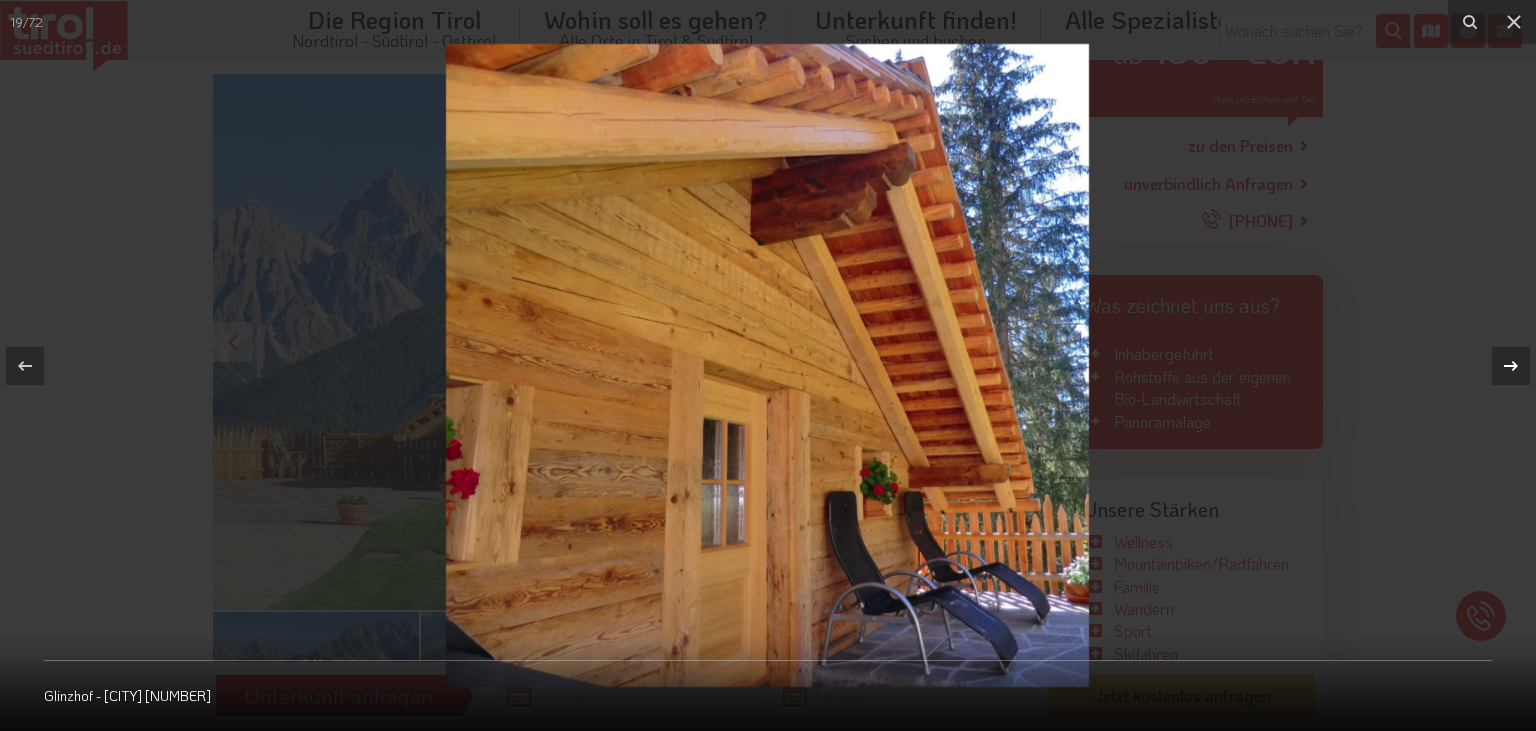 click 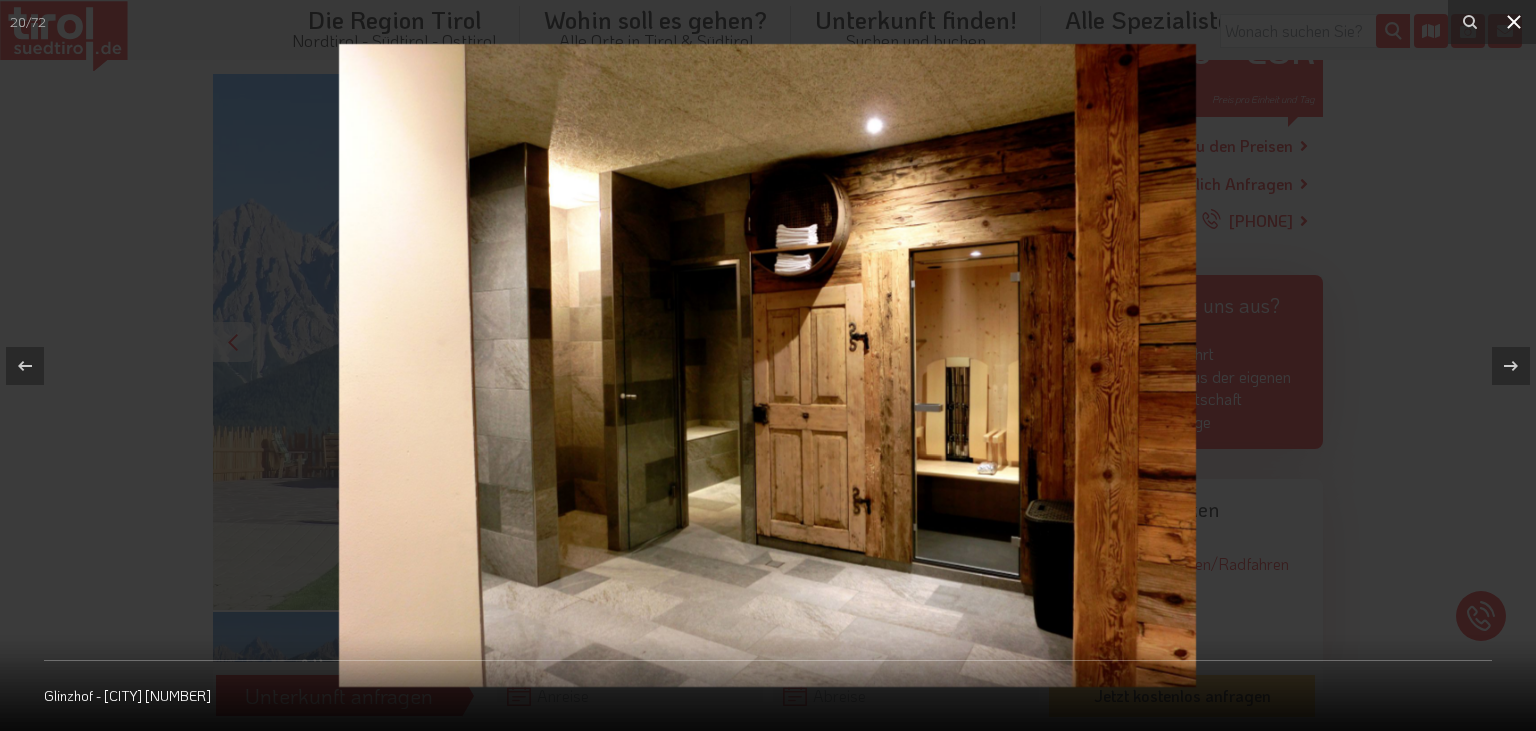 click 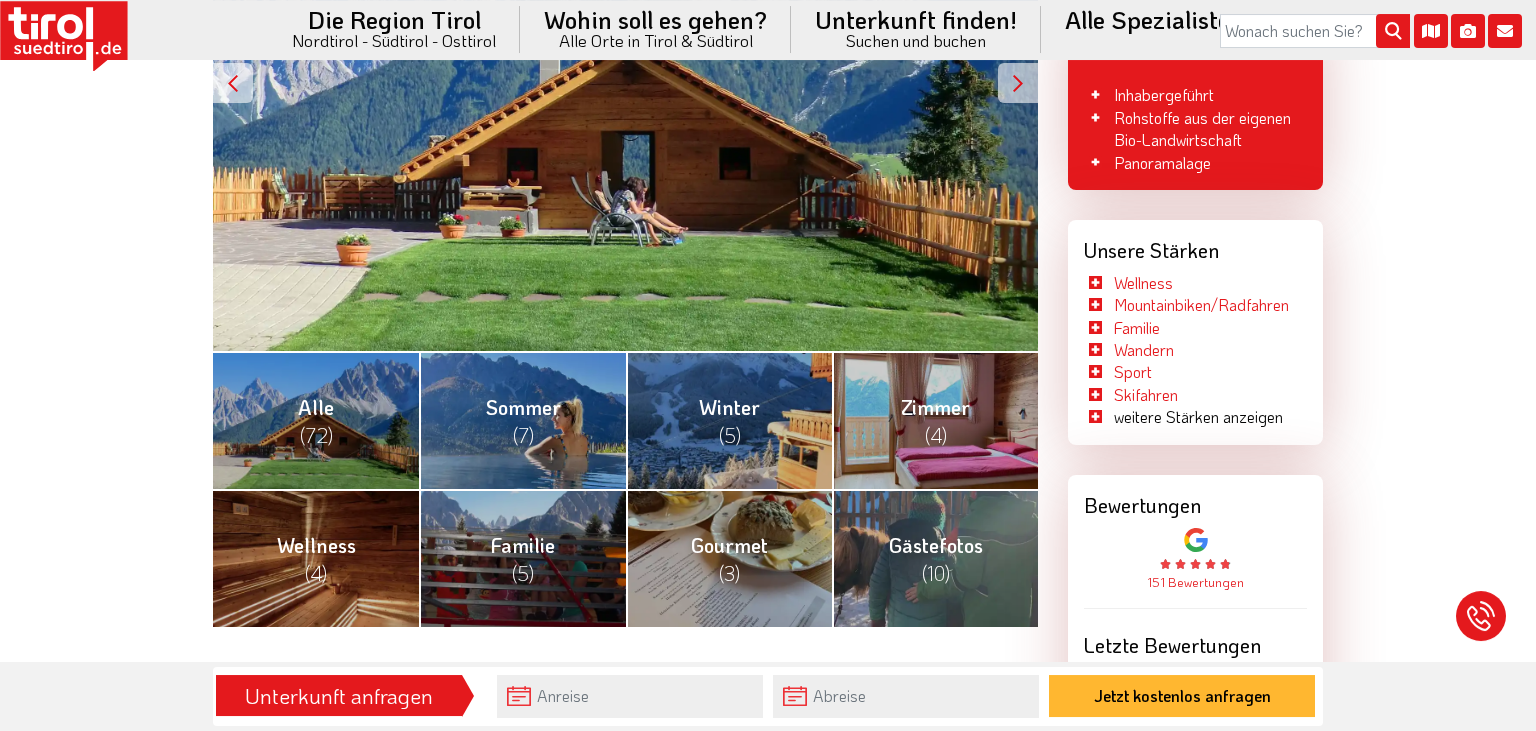 scroll, scrollTop: 633, scrollLeft: 0, axis: vertical 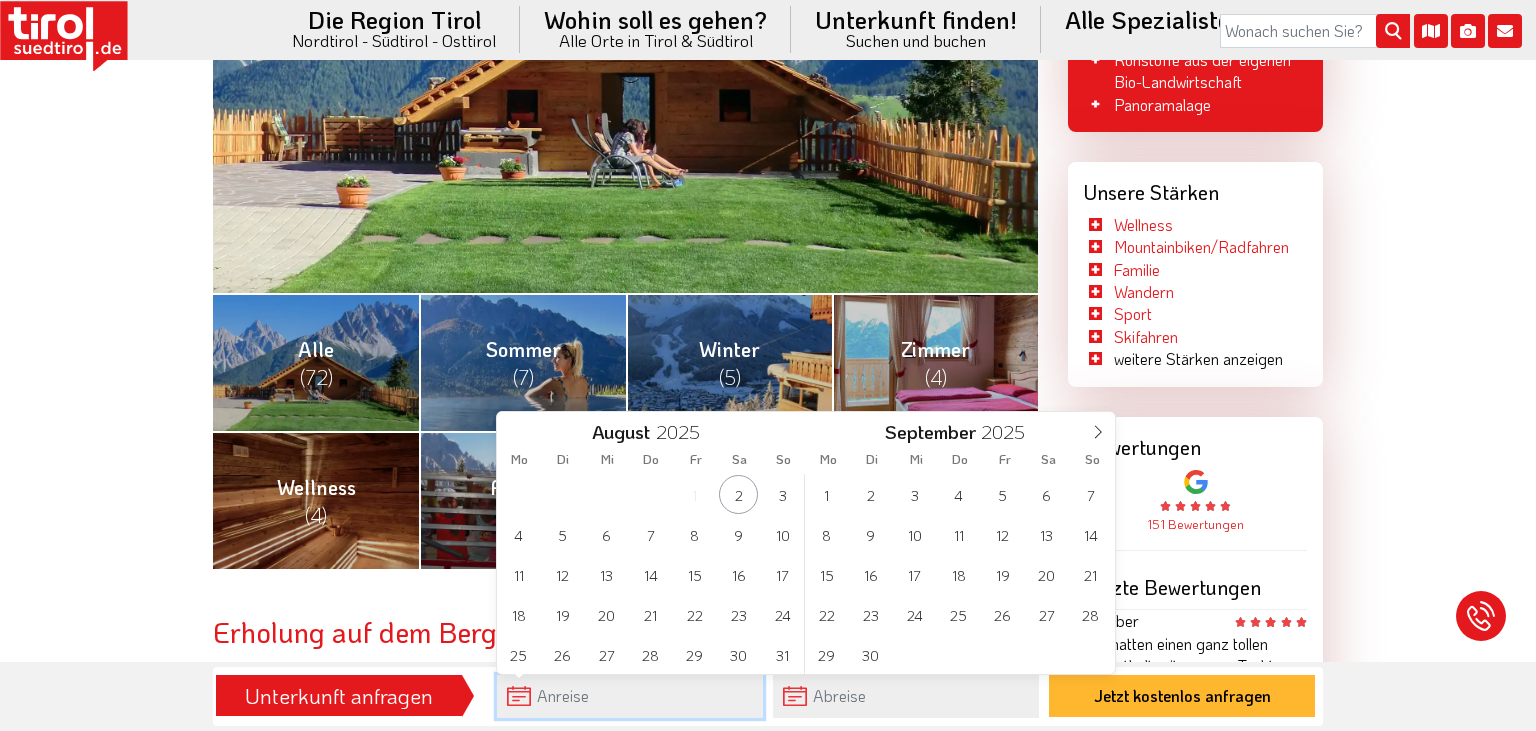 click at bounding box center [630, 696] 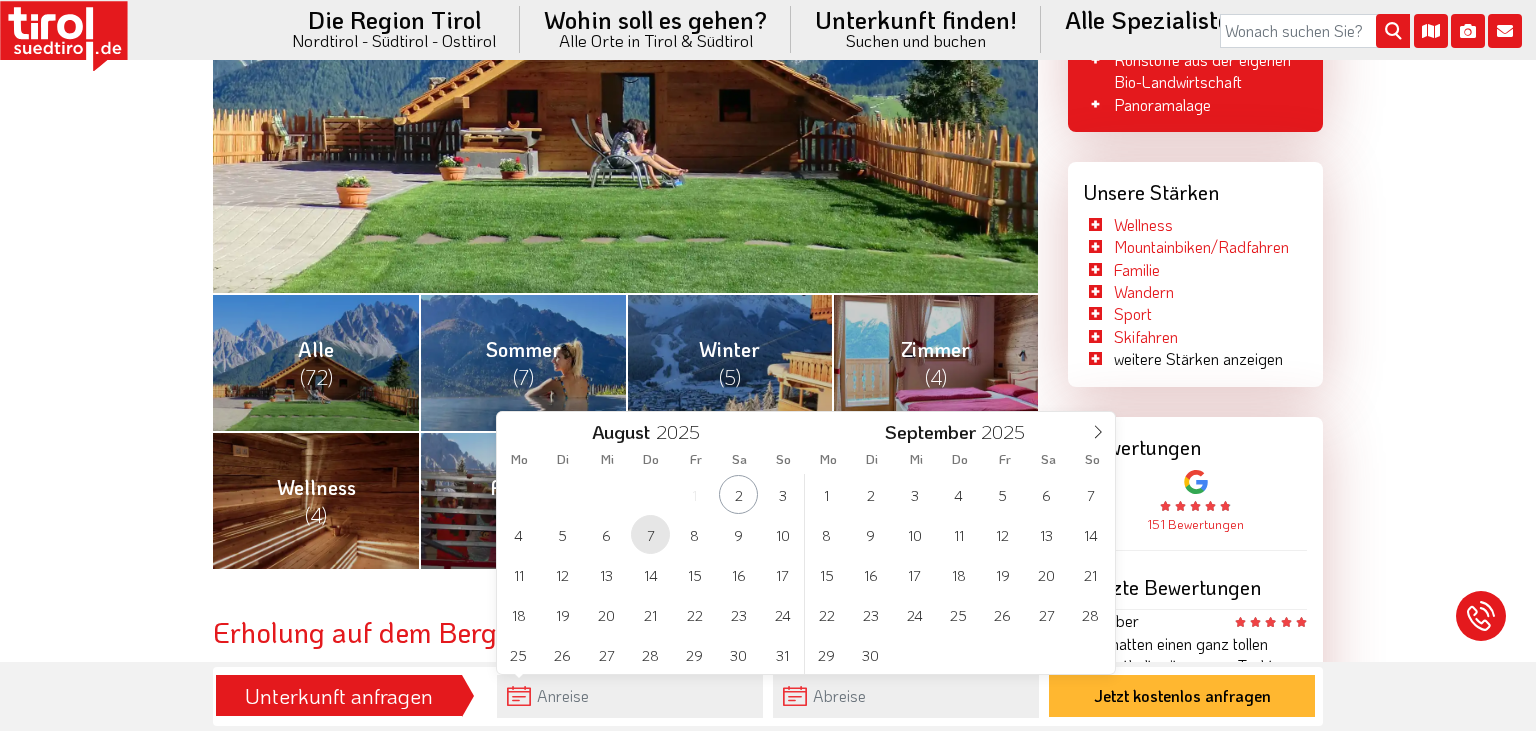 click on "7" at bounding box center (650, 534) 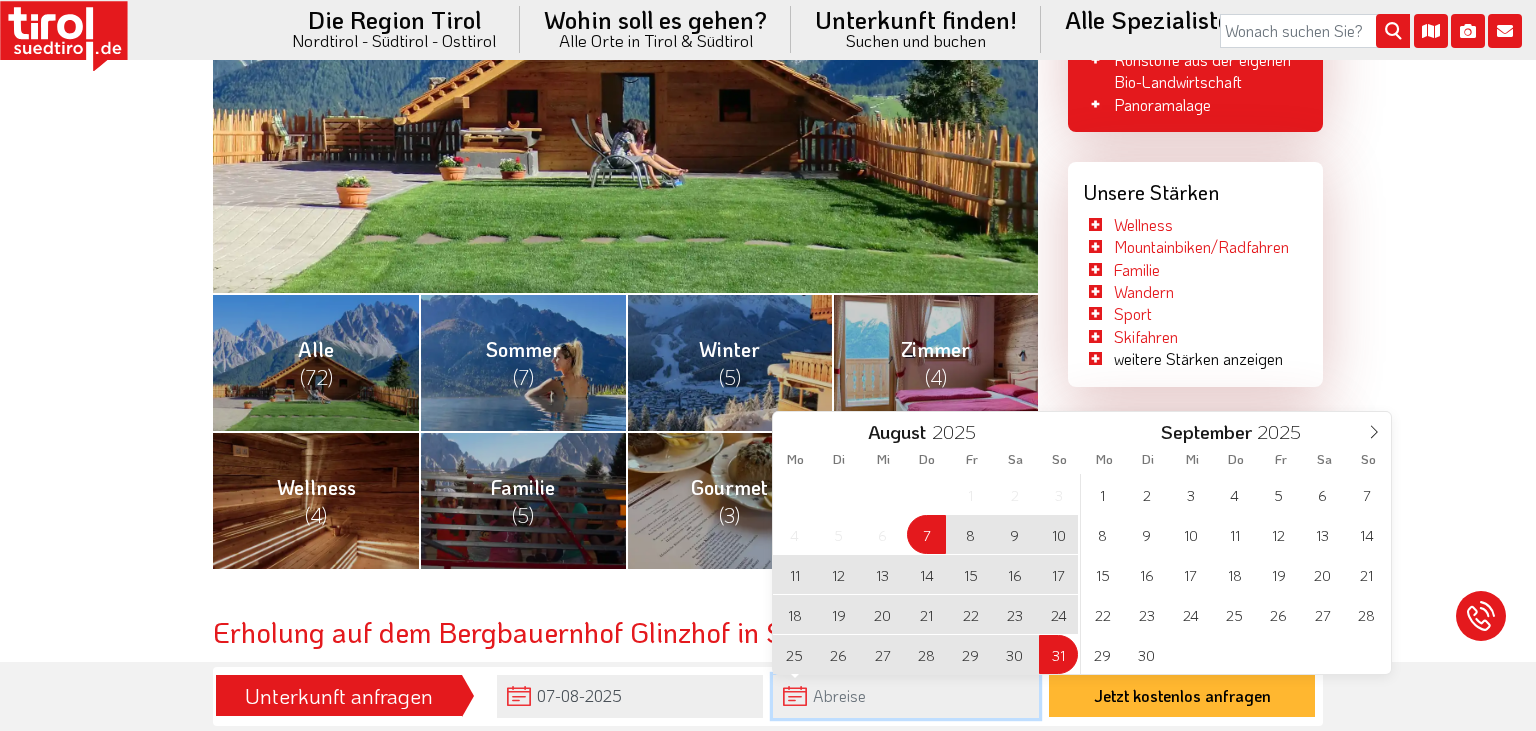 click at bounding box center [906, 696] 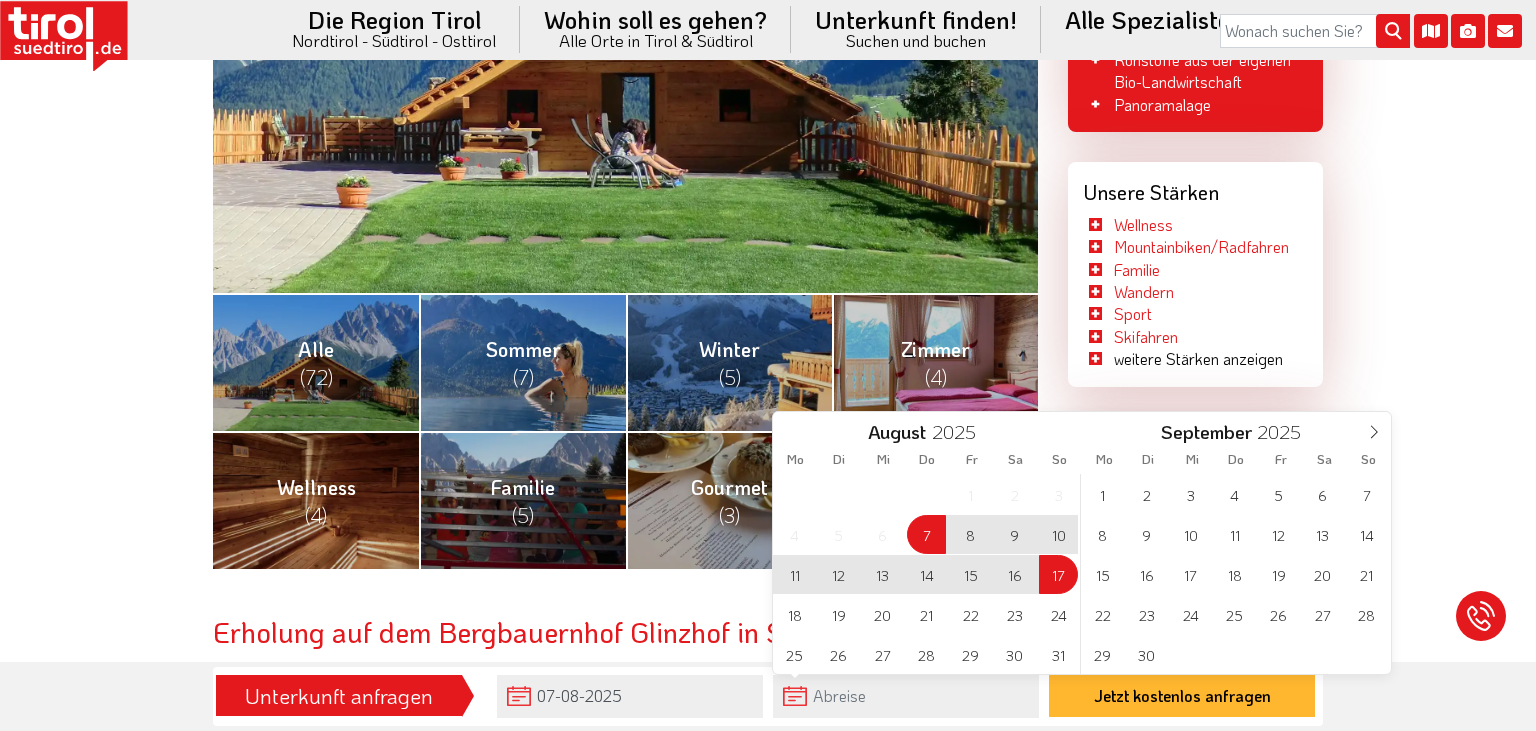 click on "17" at bounding box center (1058, 574) 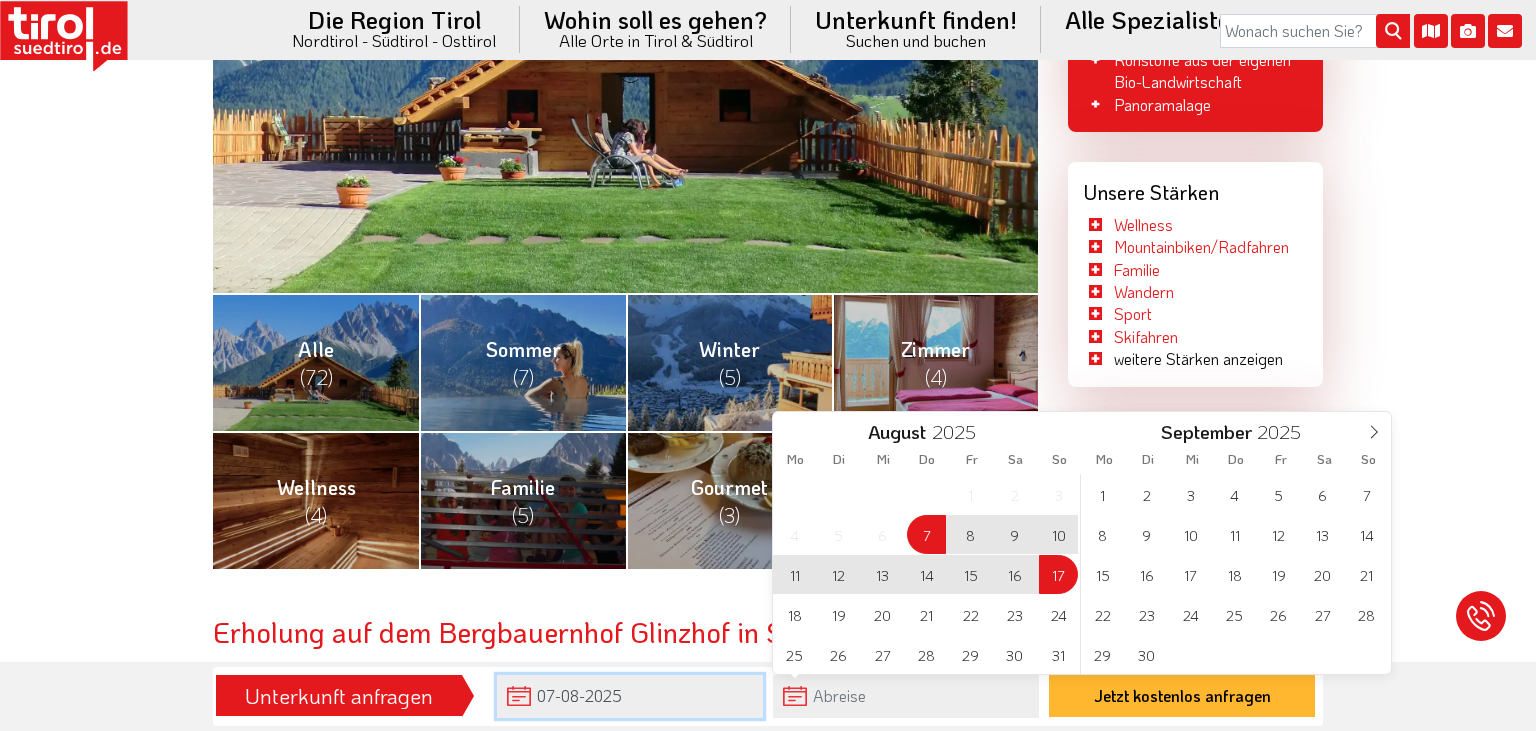 type on "07-08-2025" 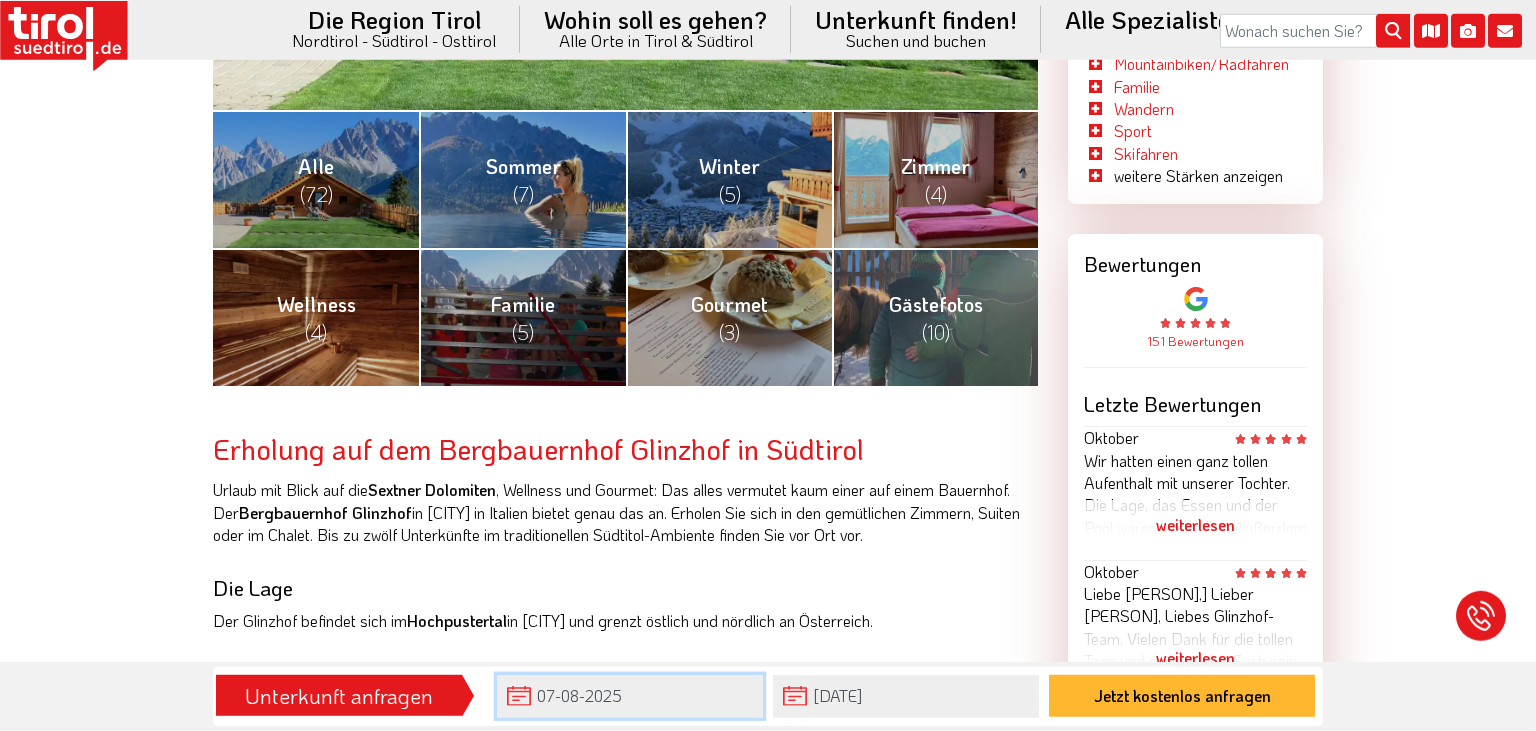 scroll, scrollTop: 950, scrollLeft: 0, axis: vertical 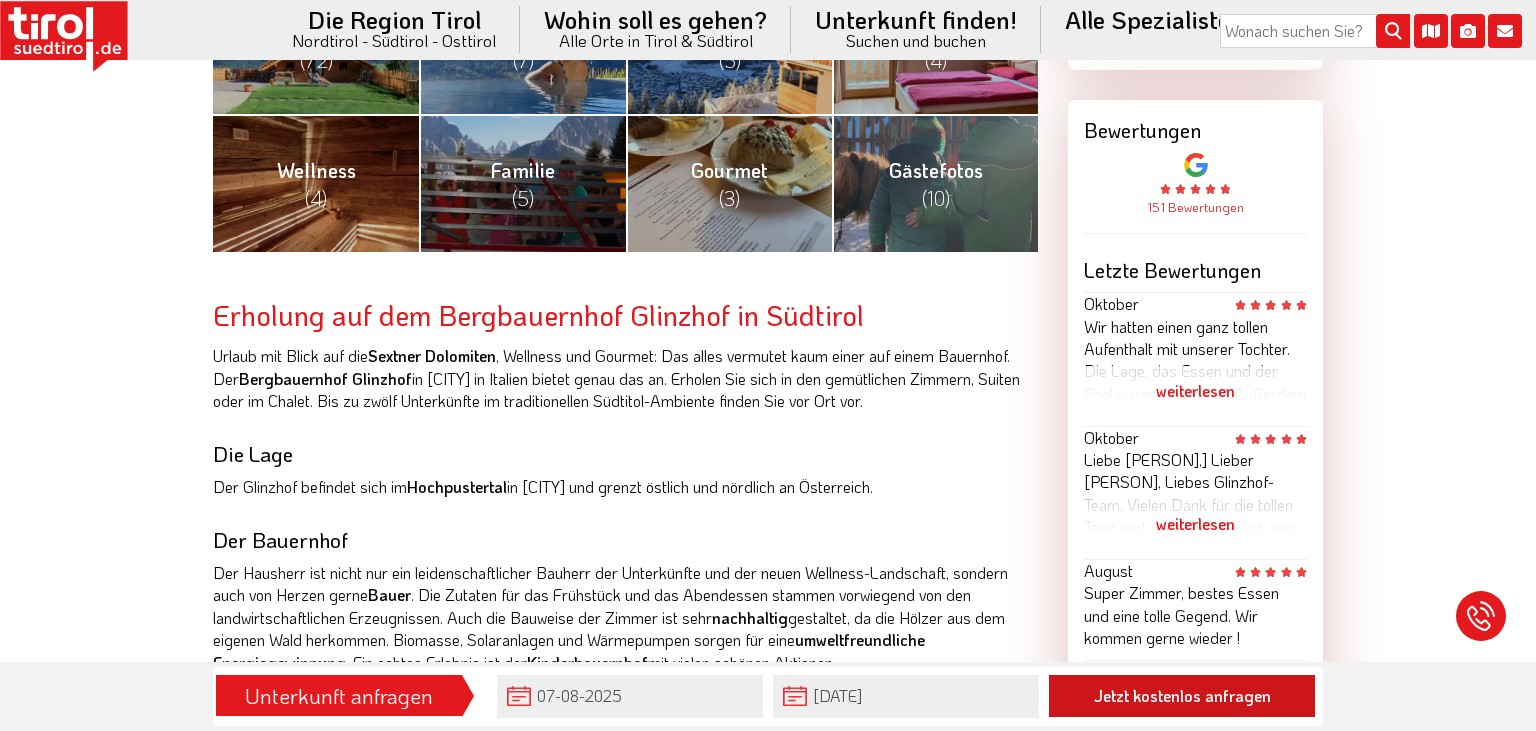 click on "Jetzt kostenlos anfragen" at bounding box center [1182, 696] 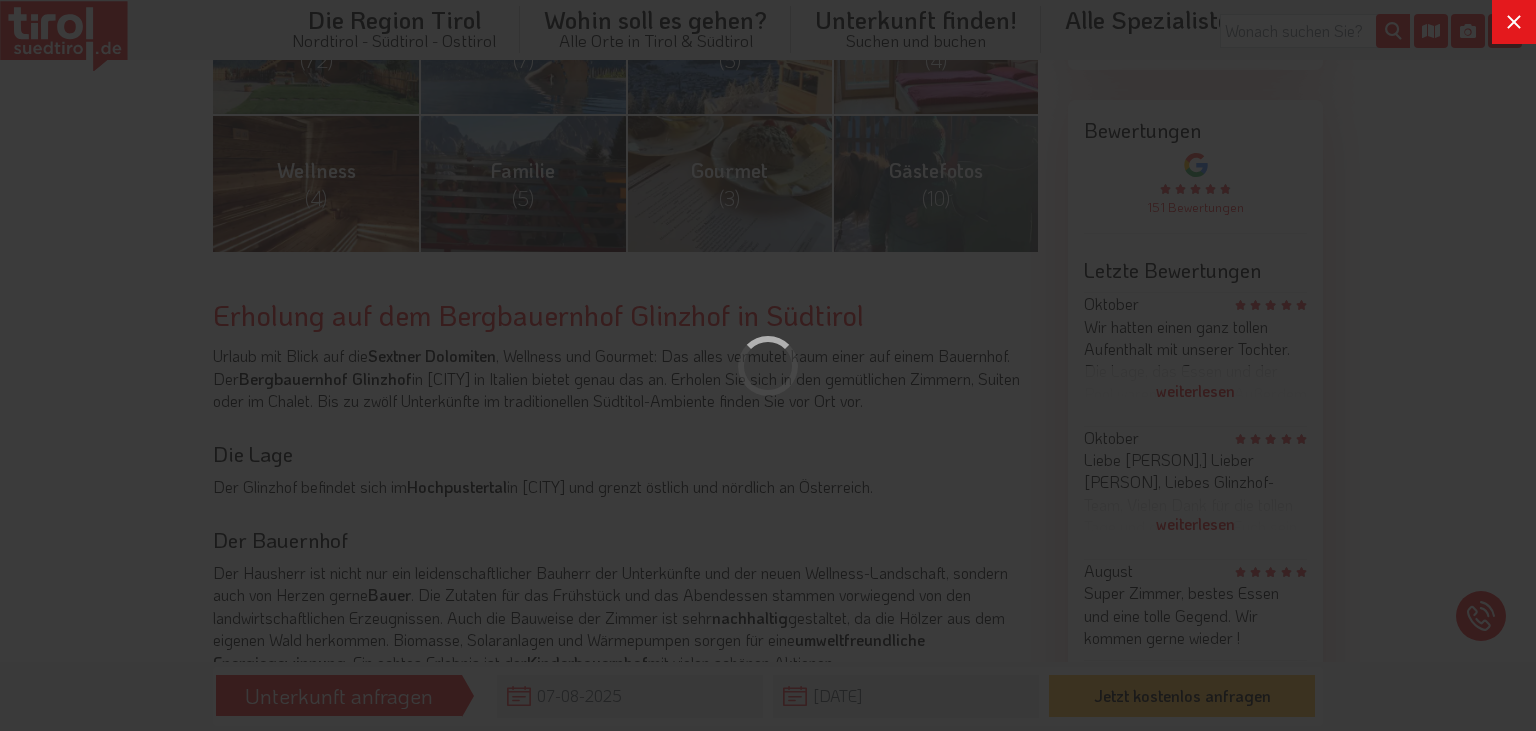 scroll, scrollTop: 0, scrollLeft: 0, axis: both 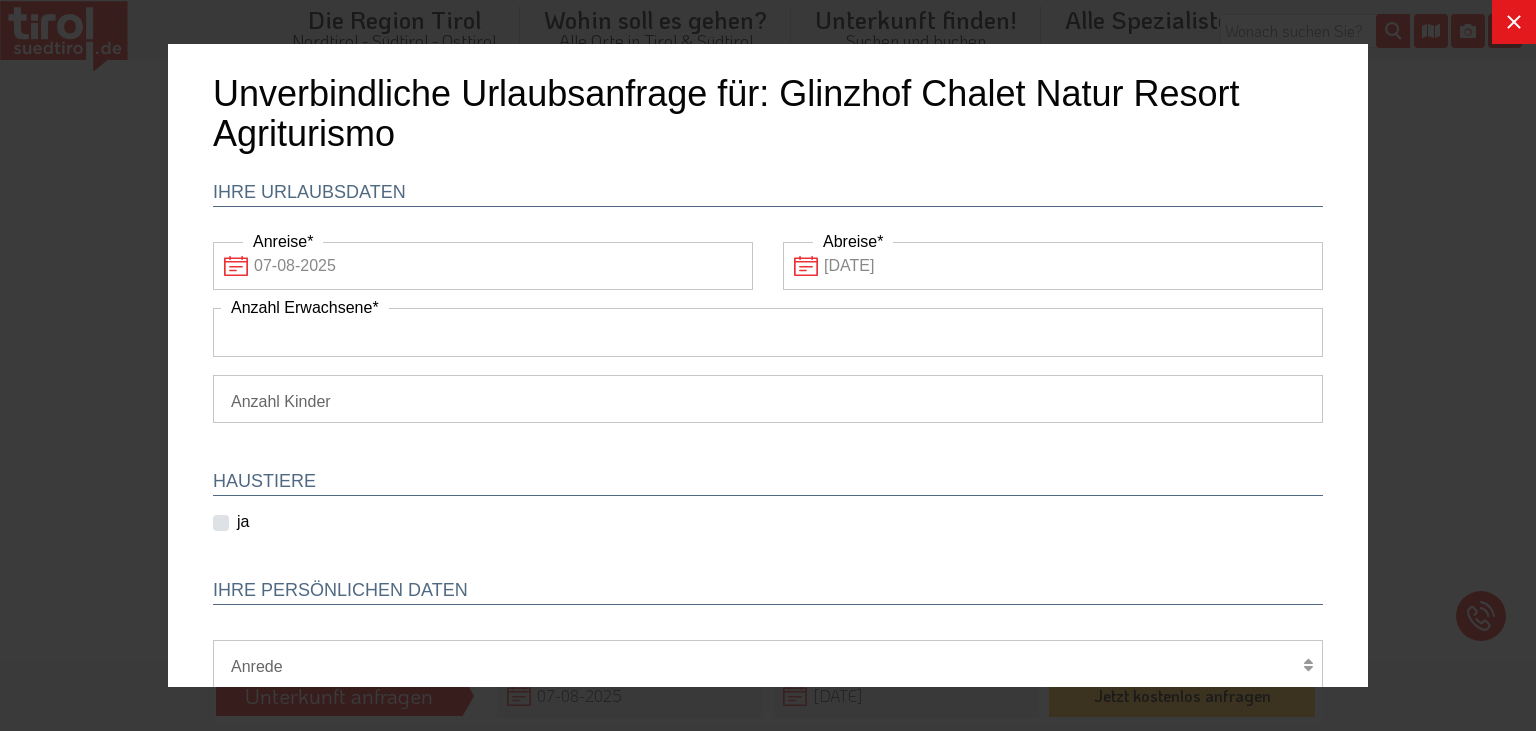 click on "Anzahl Erwachsene" at bounding box center [768, 332] 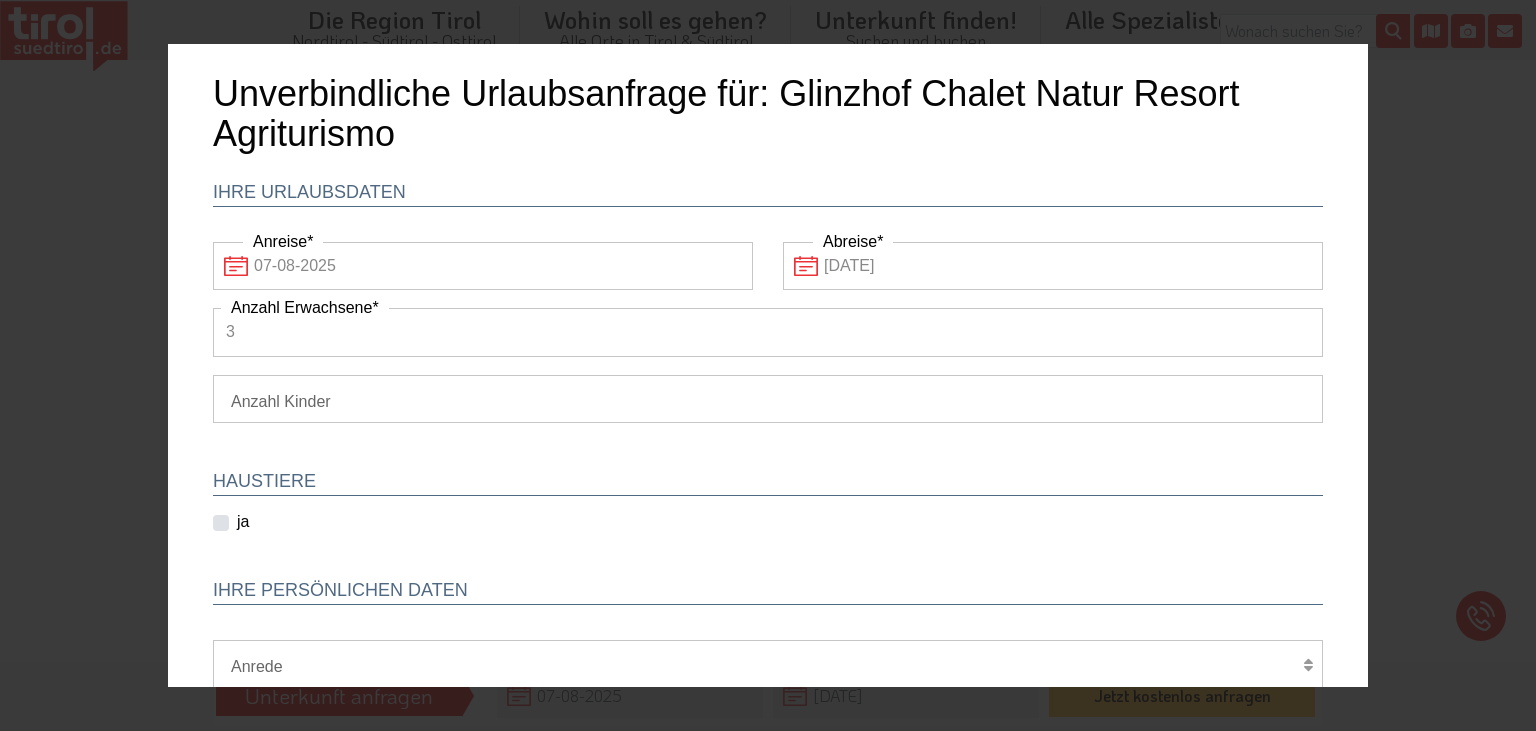 type on "3" 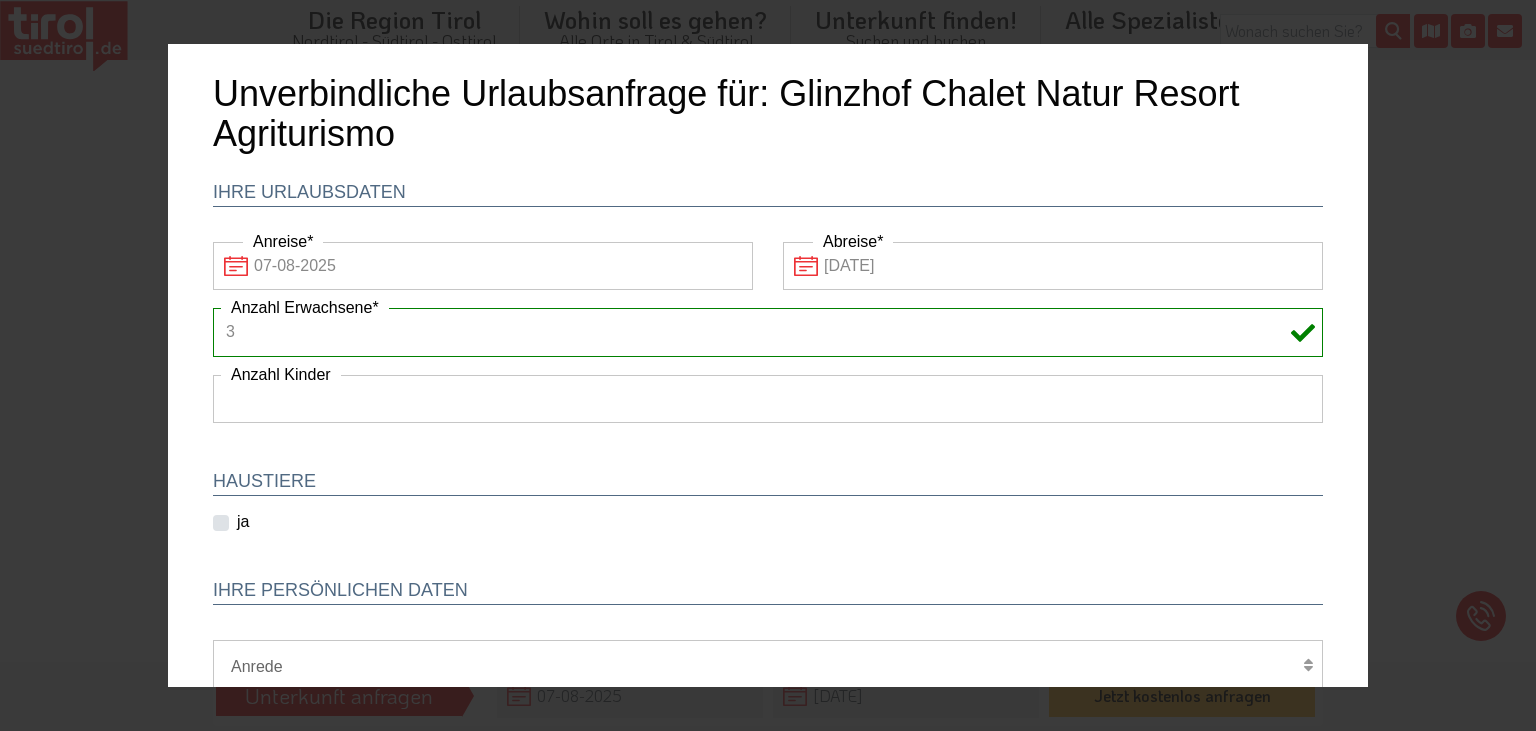 click on "1 2 3 4 5 6" at bounding box center [768, 399] 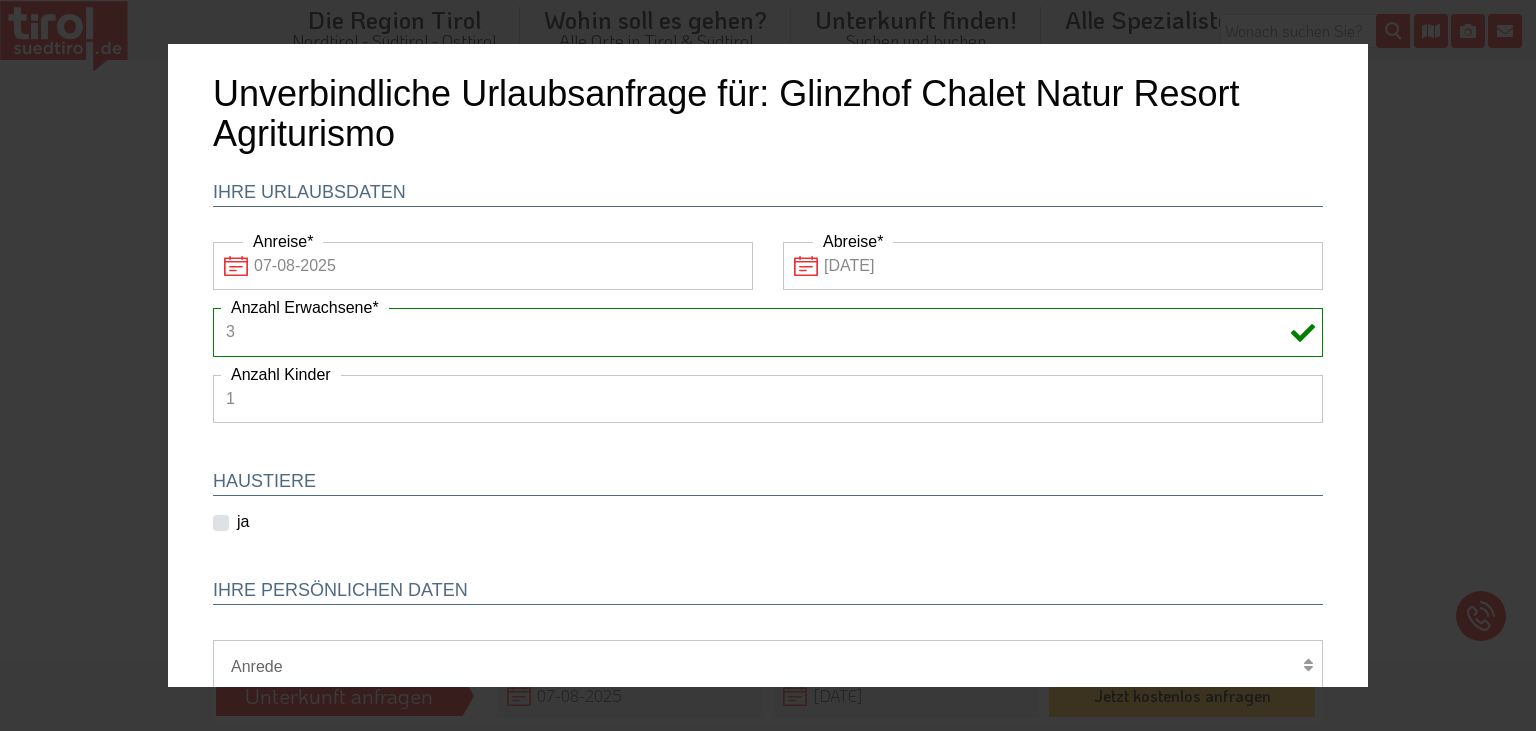 click on "1" at bounding box center [168, 44] 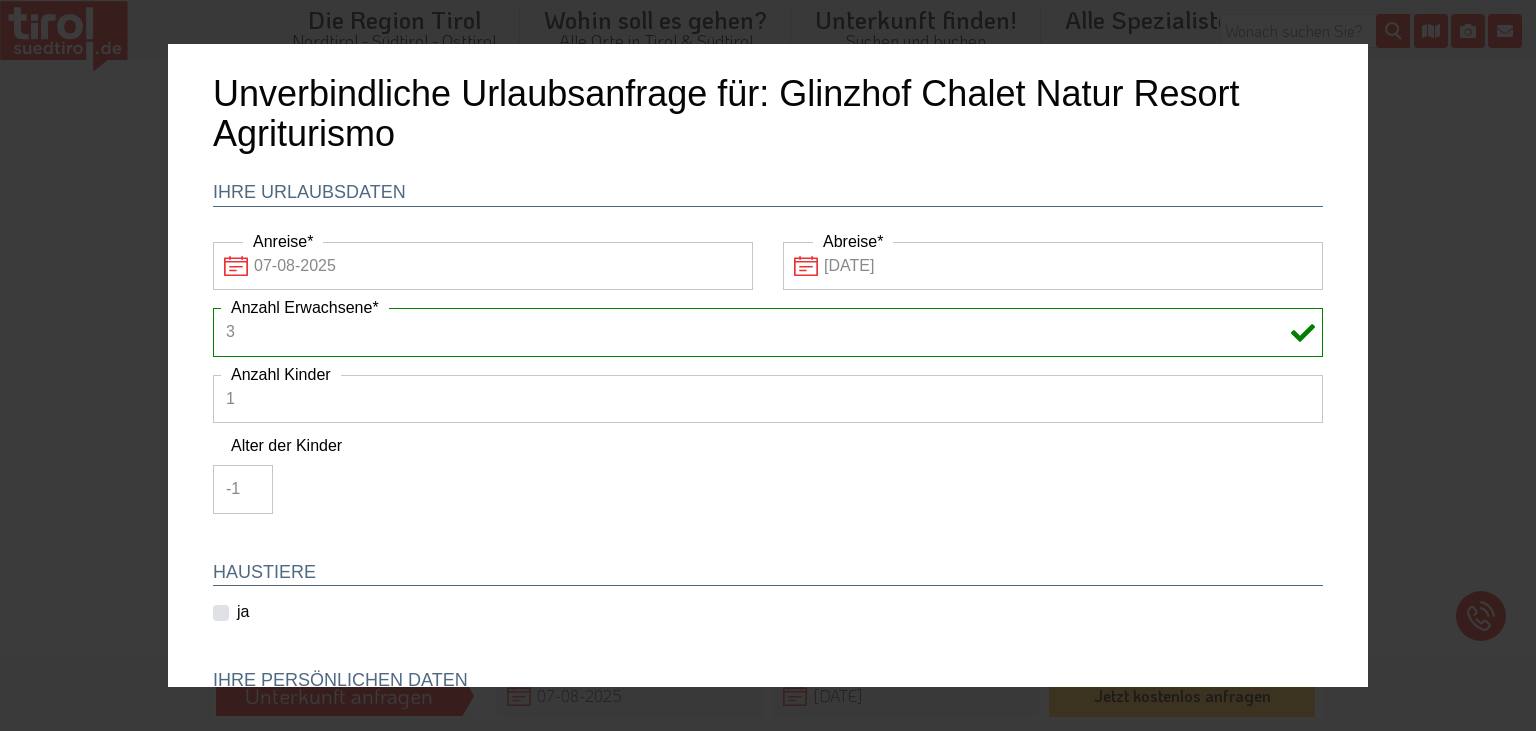 click on "-1" at bounding box center [243, 489] 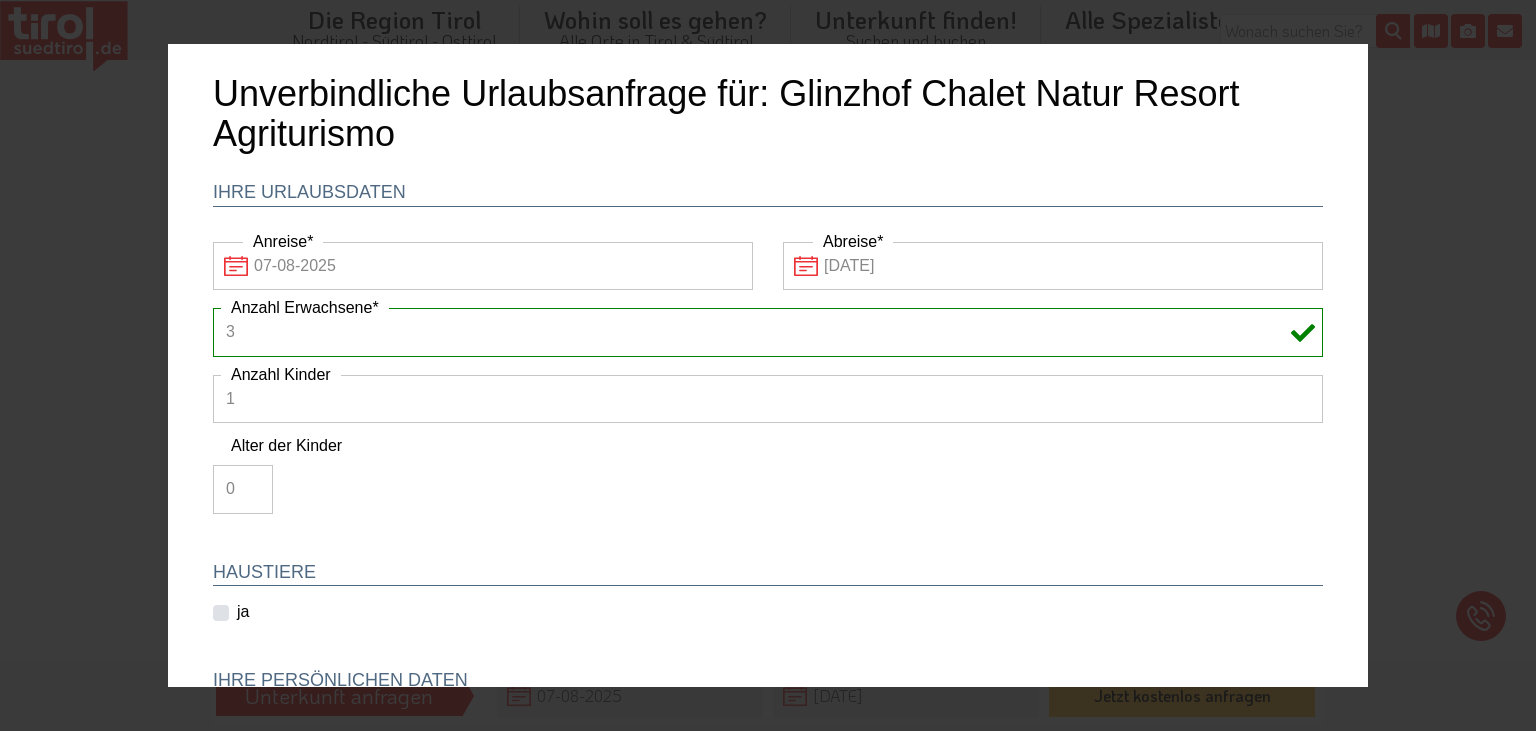 click on "0" at bounding box center (243, 489) 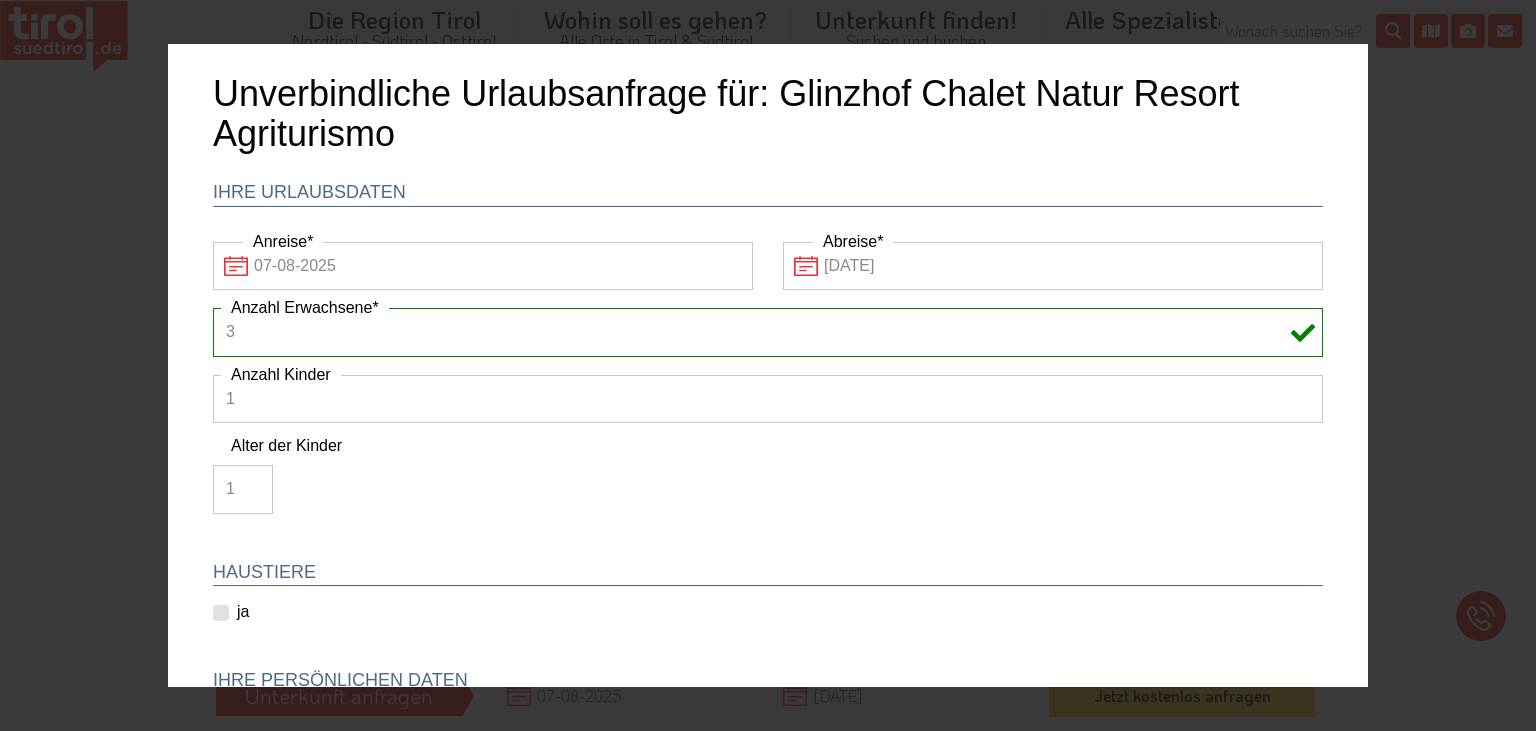 click on "1" at bounding box center (243, 489) 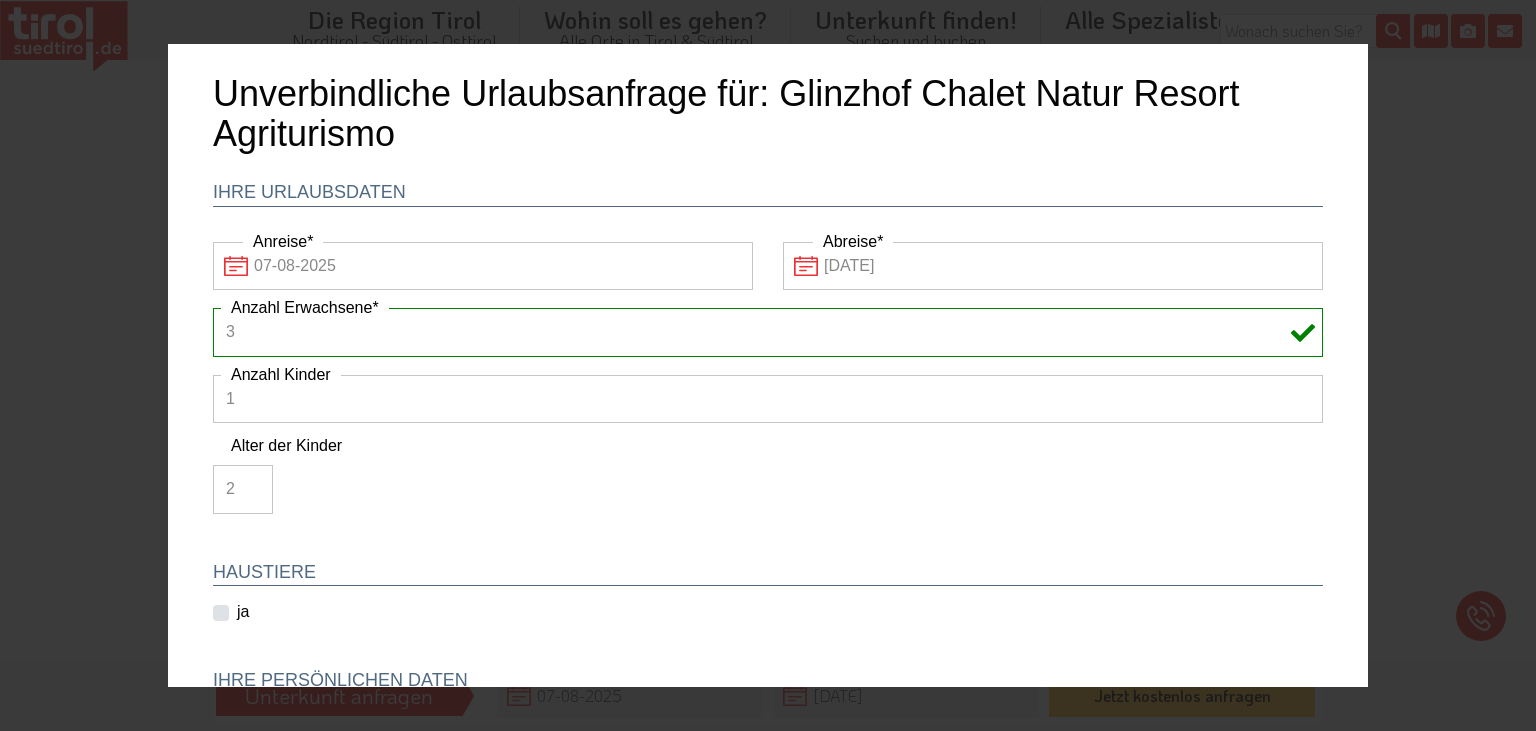 click on "2" at bounding box center [243, 489] 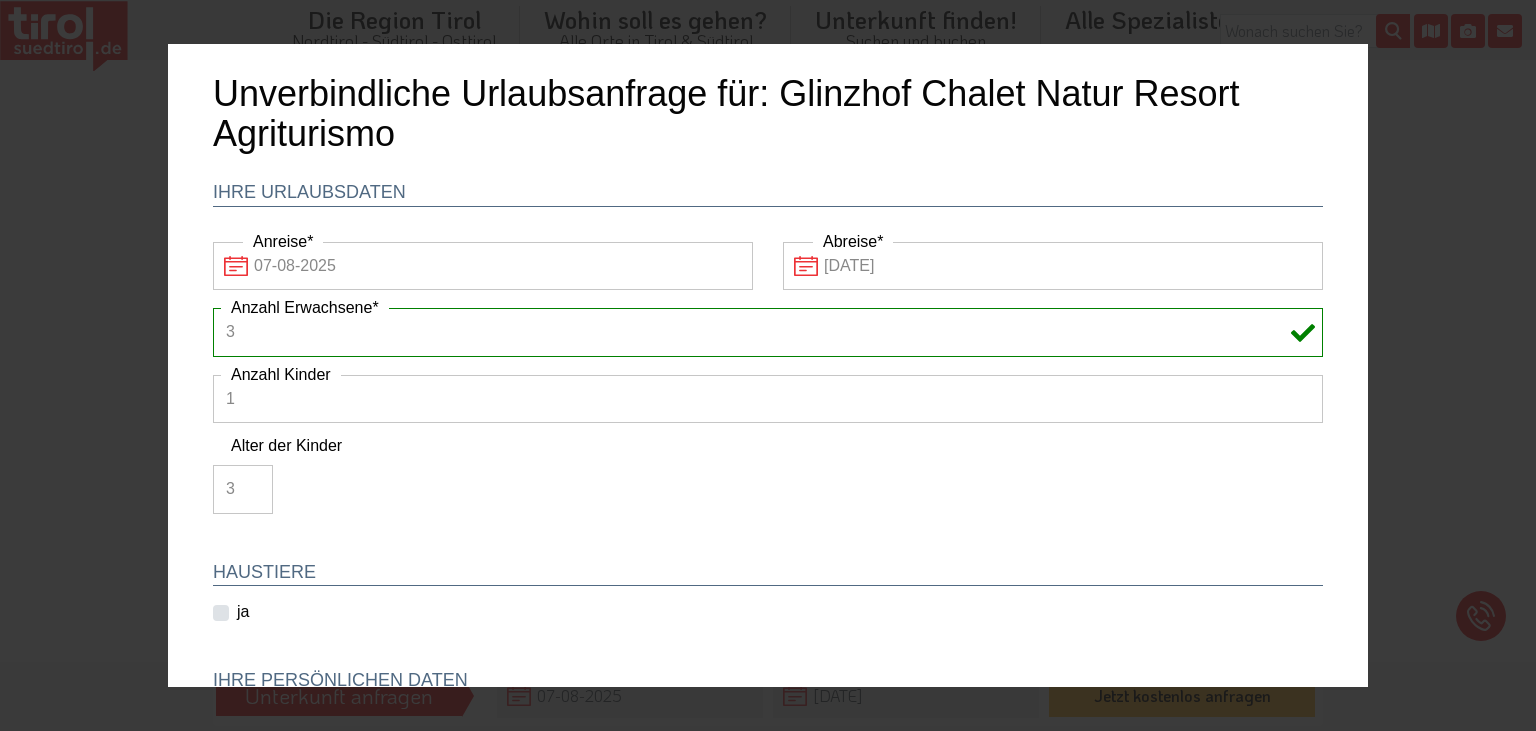 click on "3" at bounding box center (243, 489) 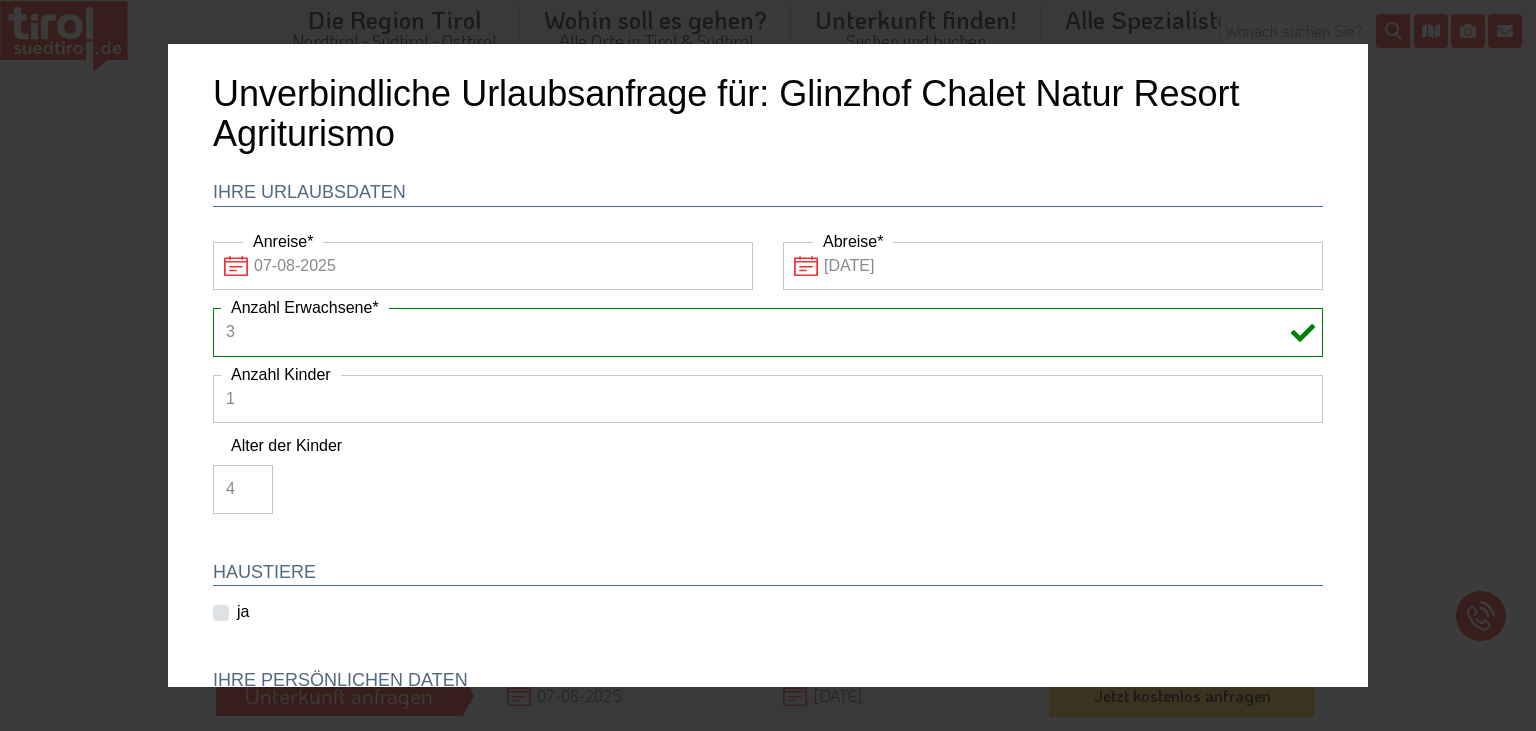 click on "4" at bounding box center [243, 489] 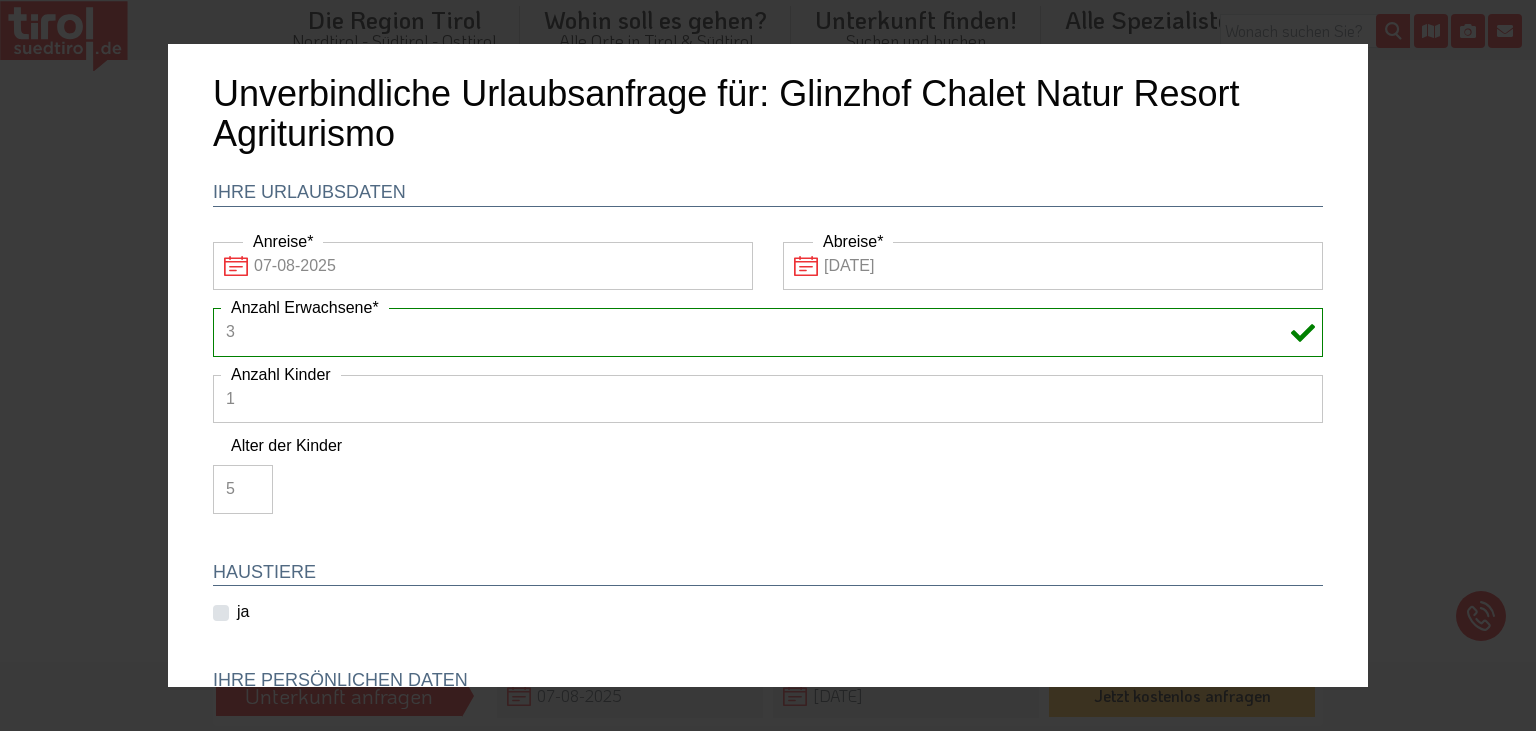 click on "5" at bounding box center (243, 489) 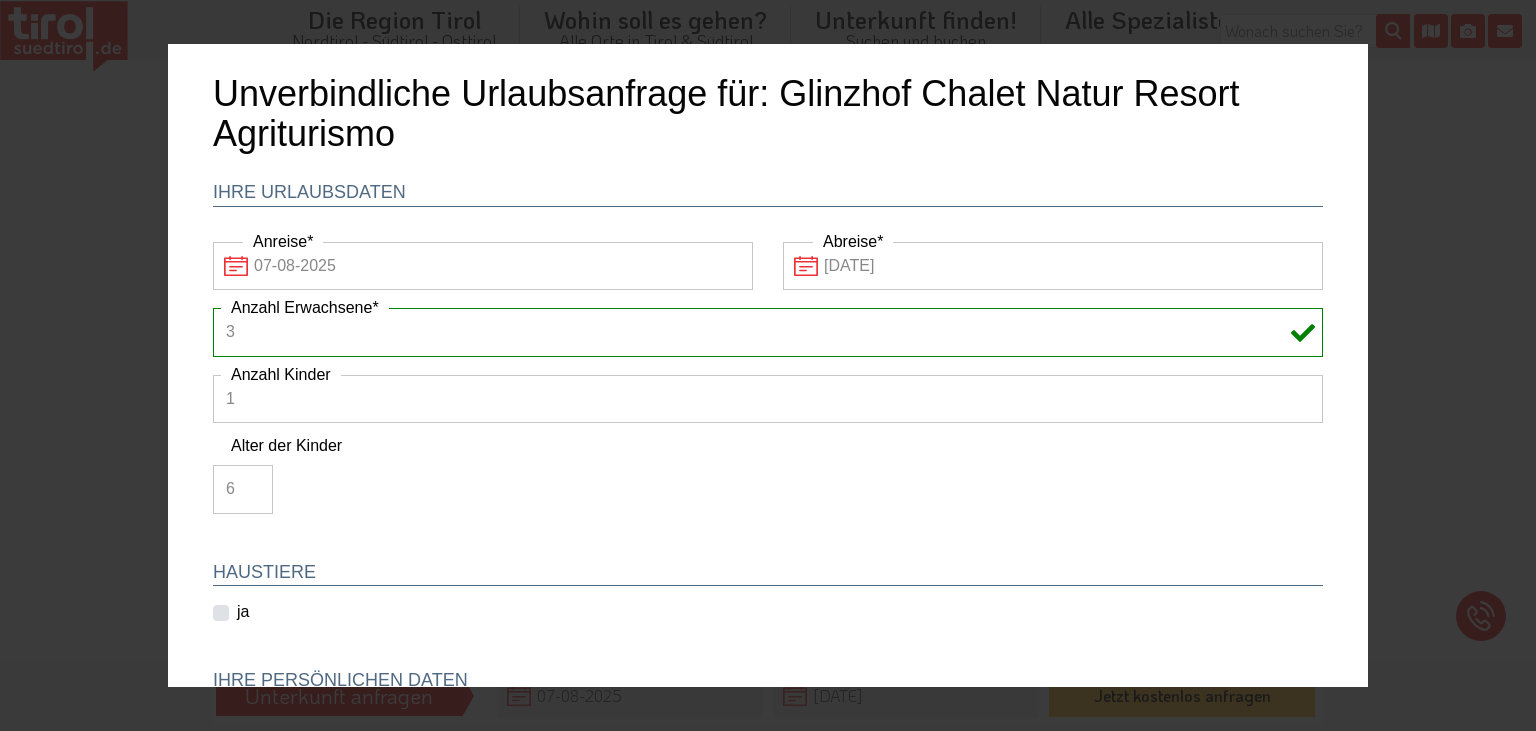 click on "6" at bounding box center (243, 489) 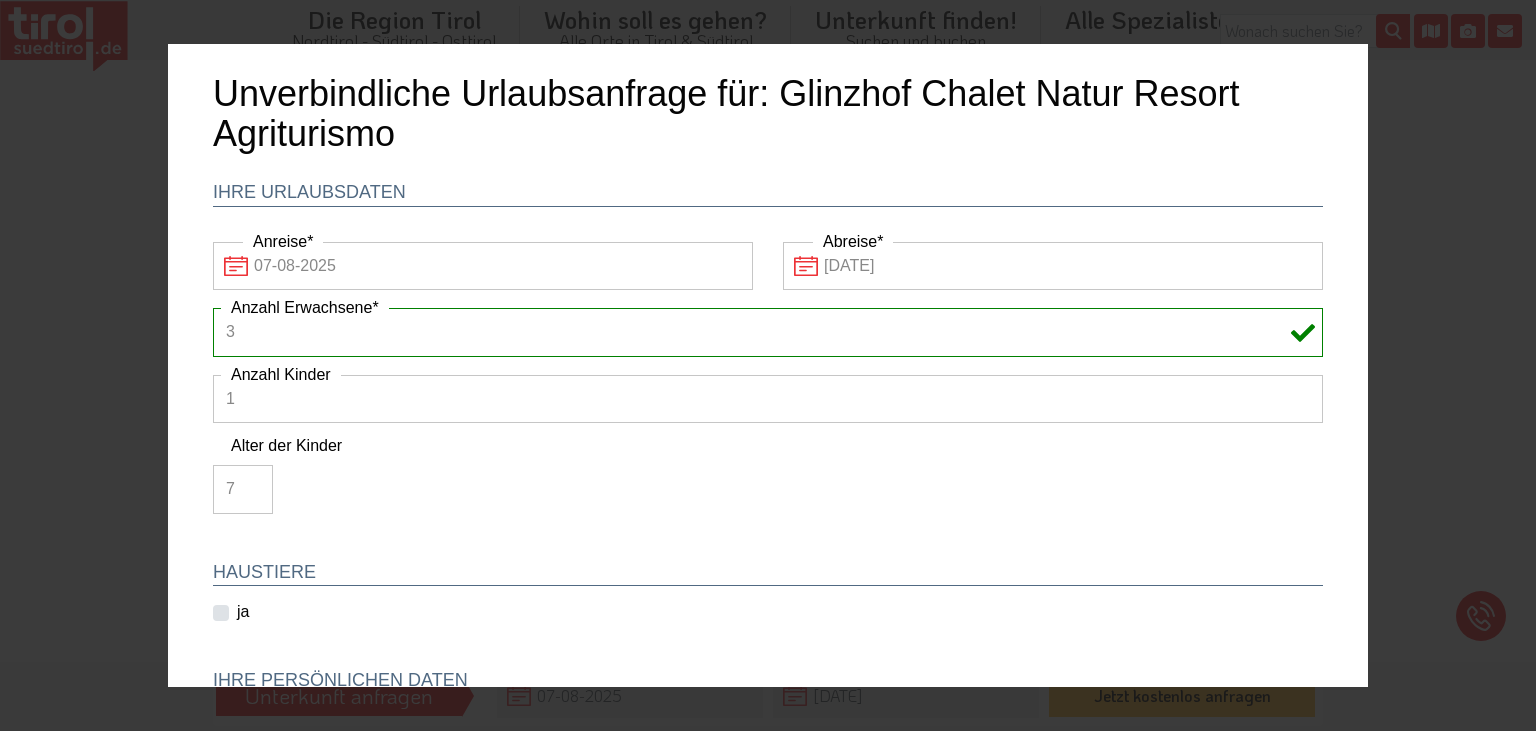 click on "7" at bounding box center [243, 489] 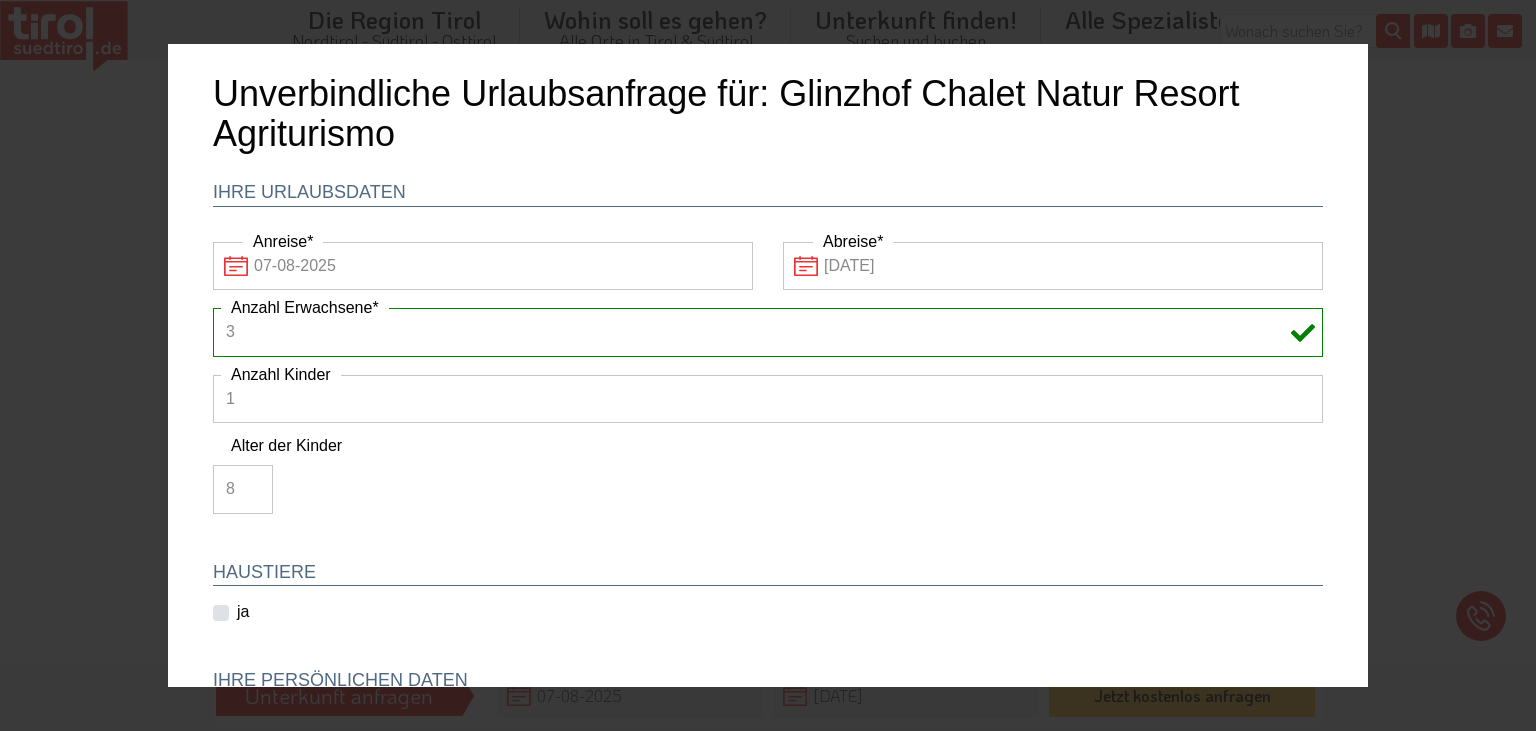 click on "8" at bounding box center (243, 489) 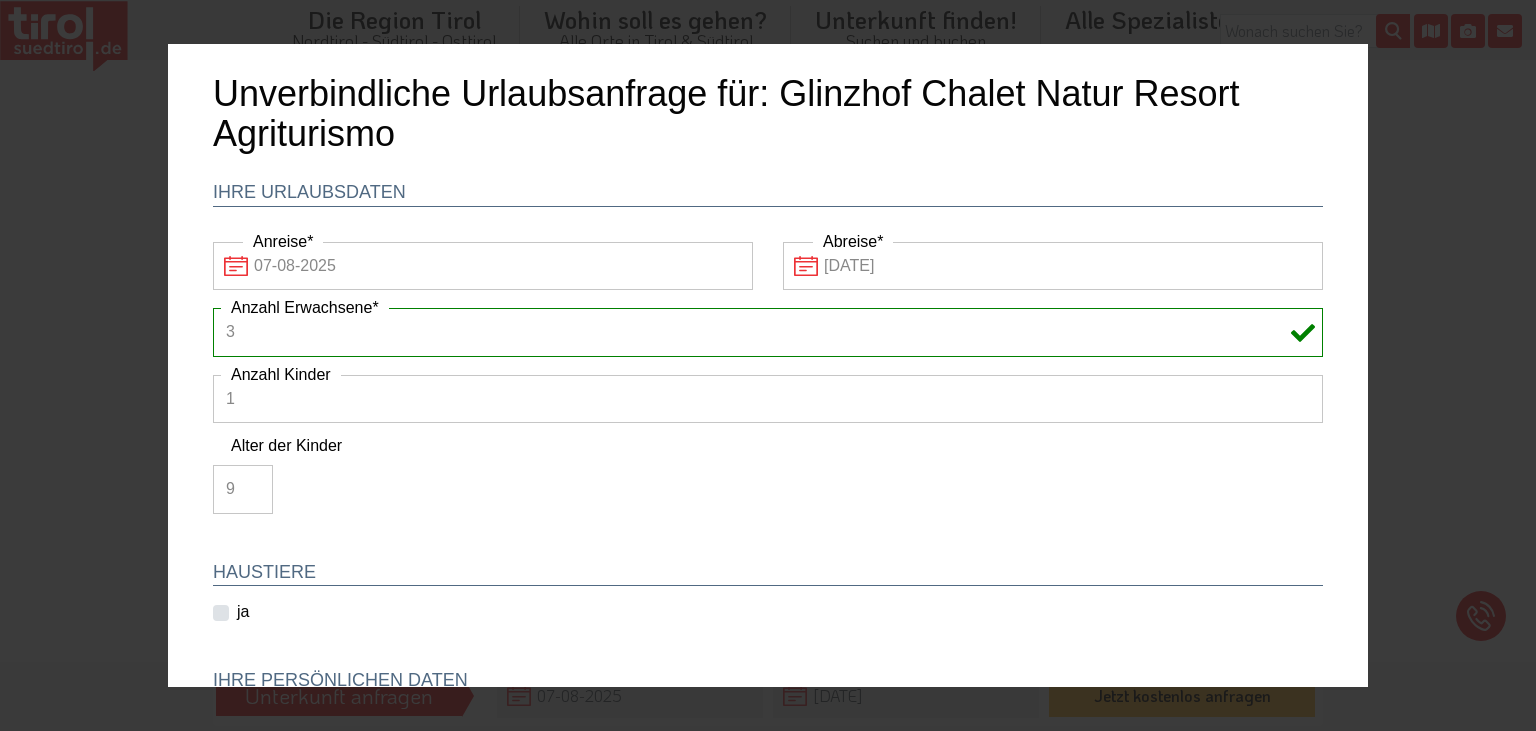 click on "9" at bounding box center [243, 489] 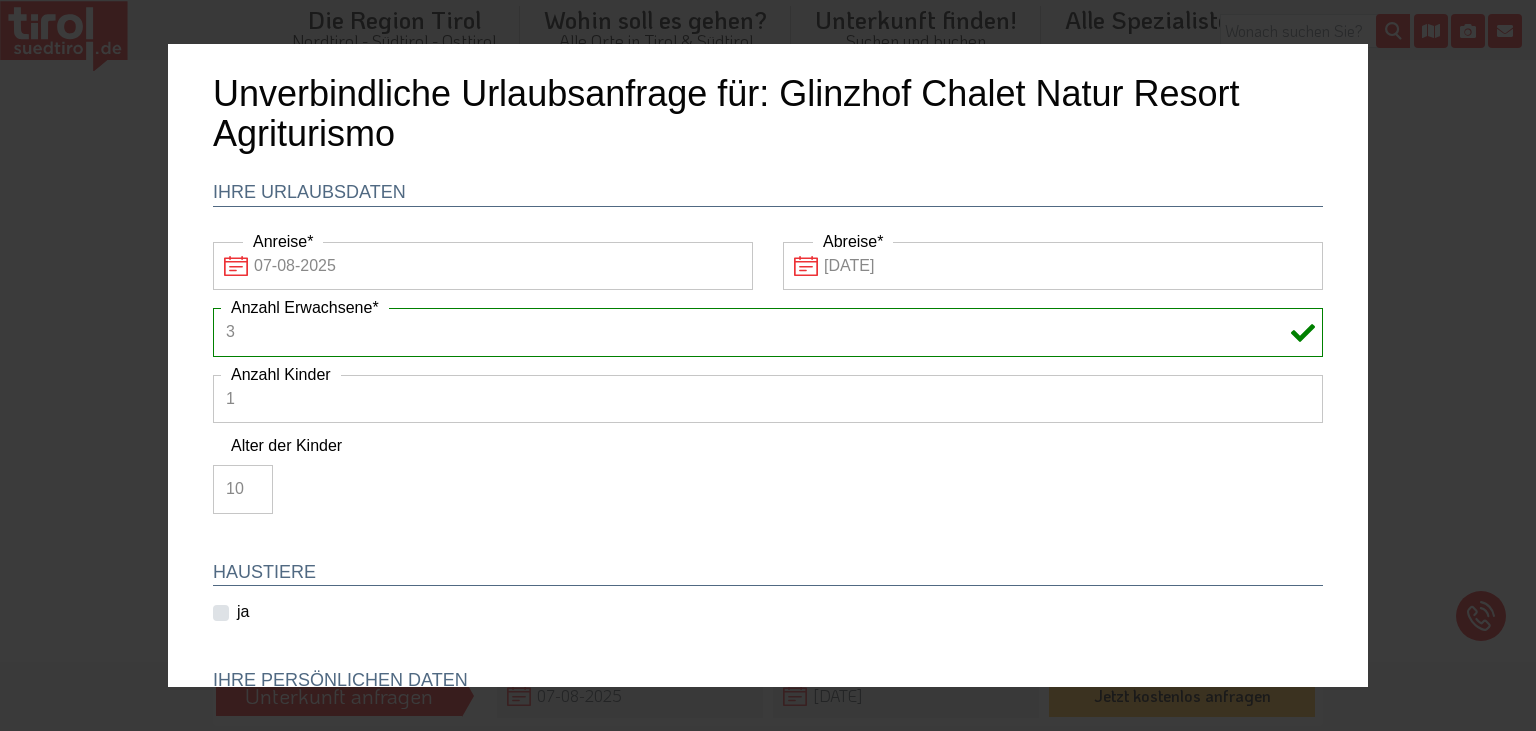 click on "10" at bounding box center (243, 489) 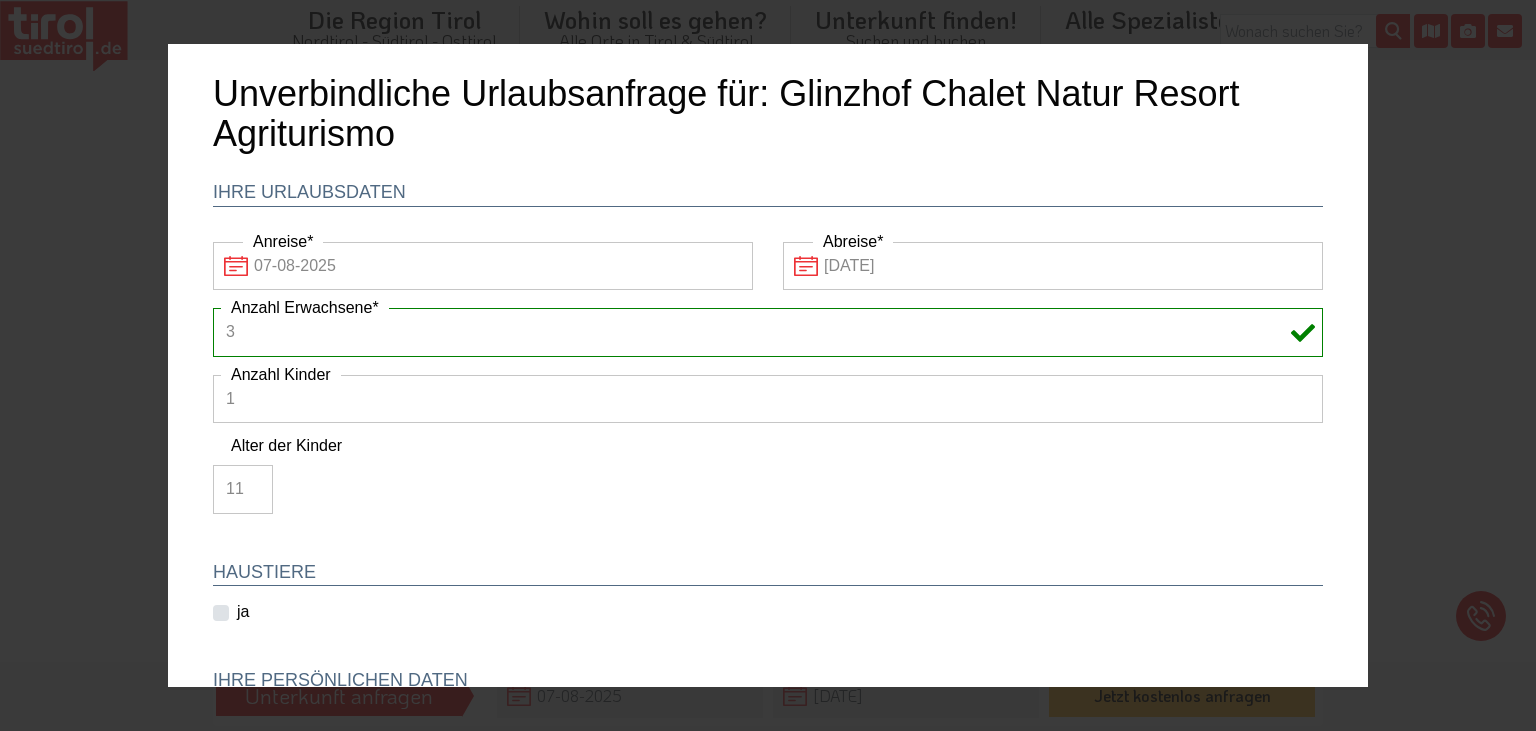 click on "11" at bounding box center [243, 489] 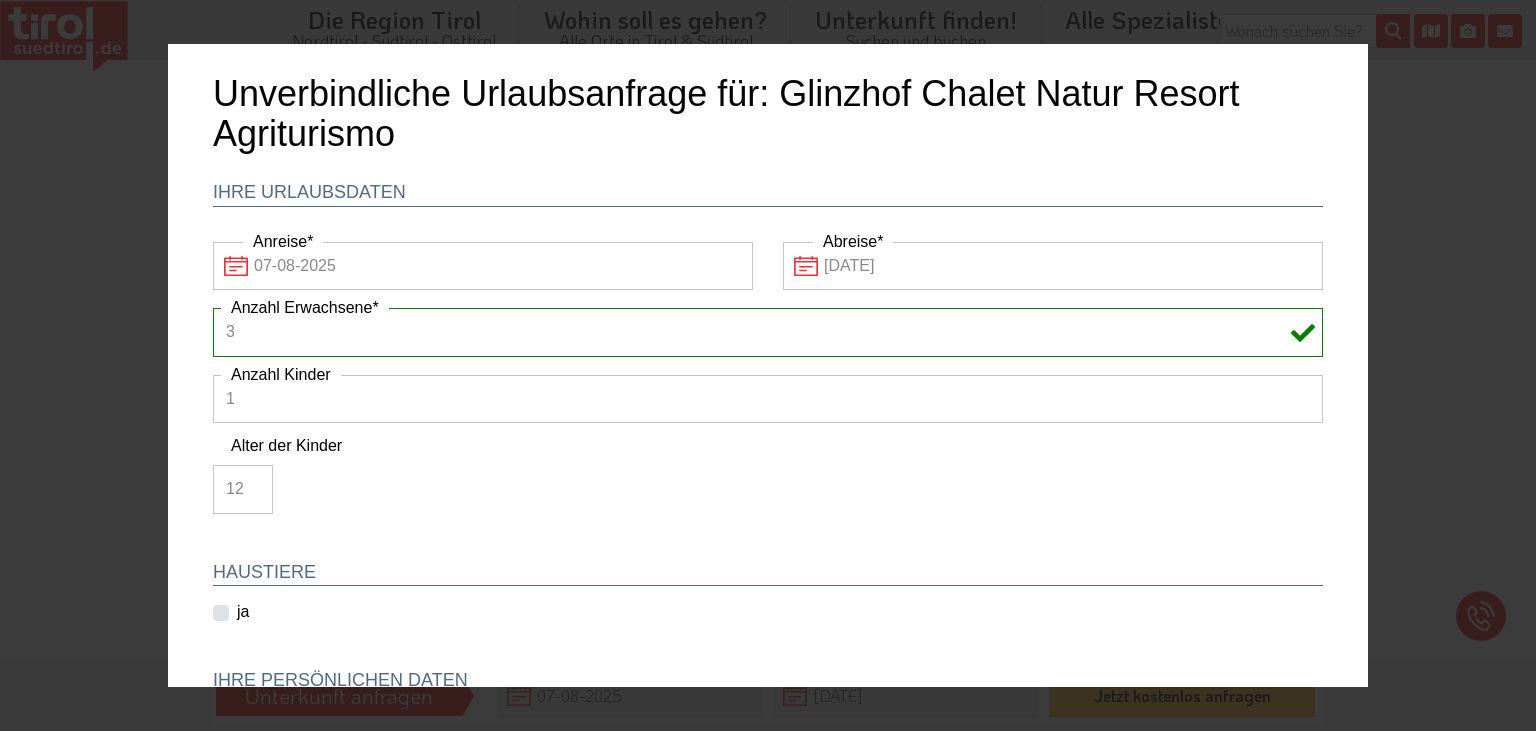 click on "12" at bounding box center [243, 489] 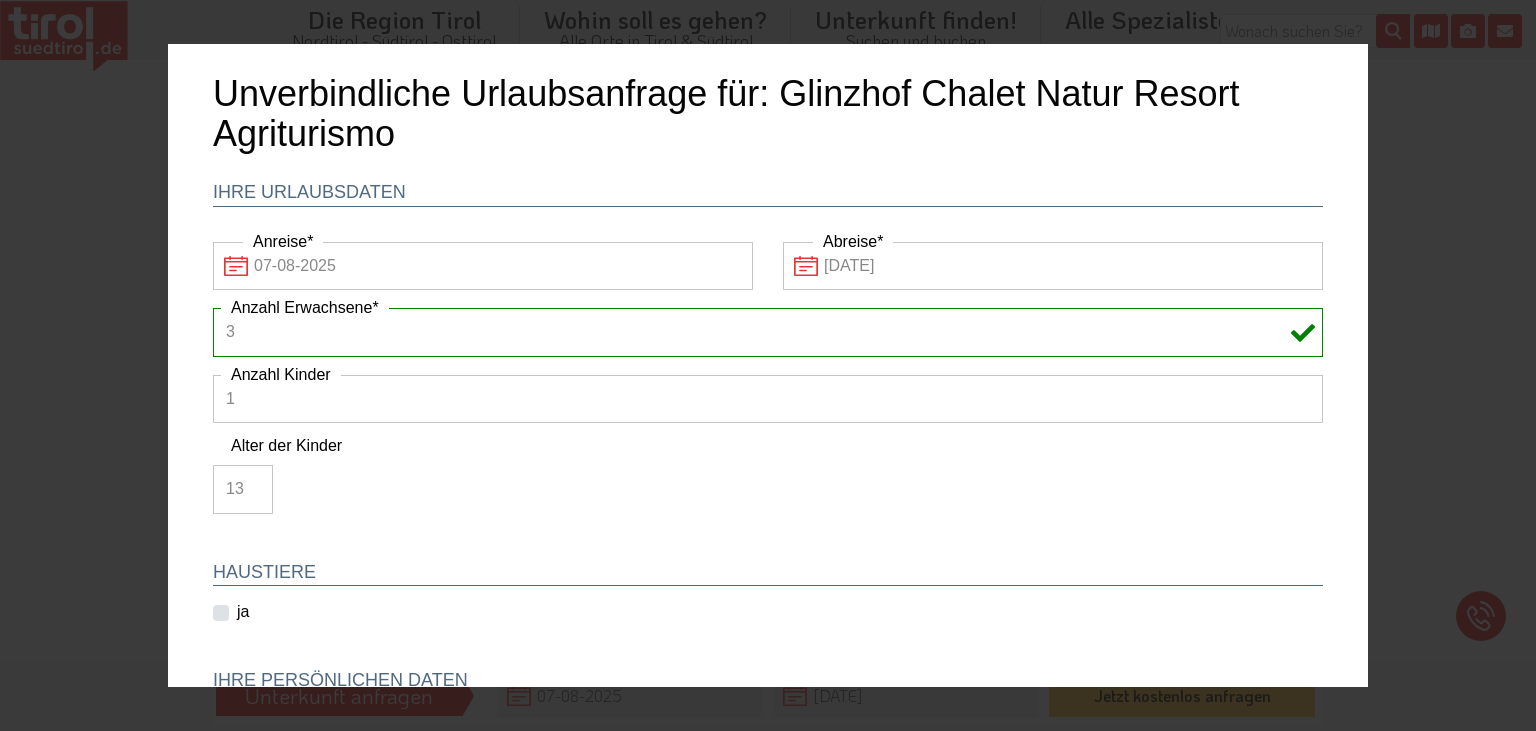 click on "13" at bounding box center (243, 489) 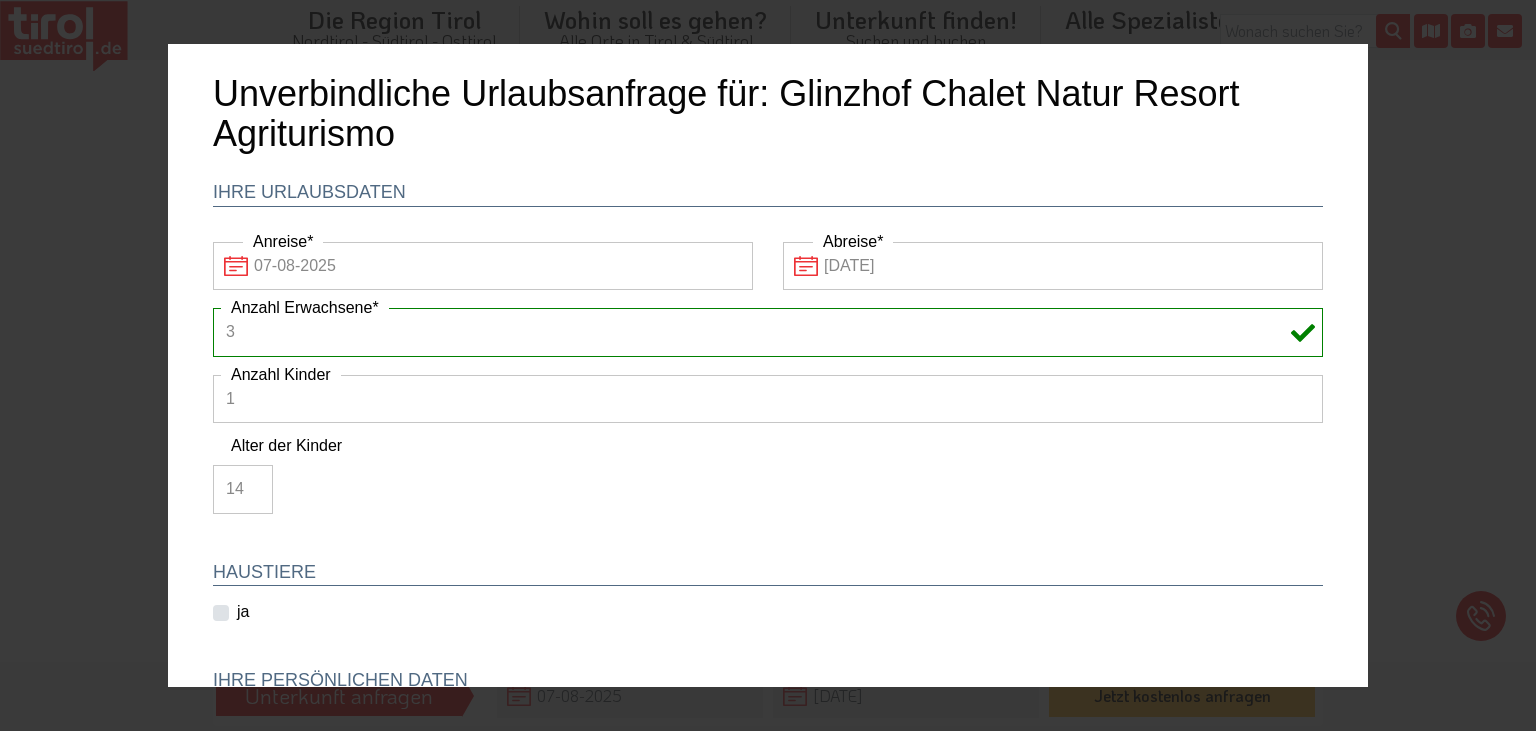 click on "14" at bounding box center [243, 489] 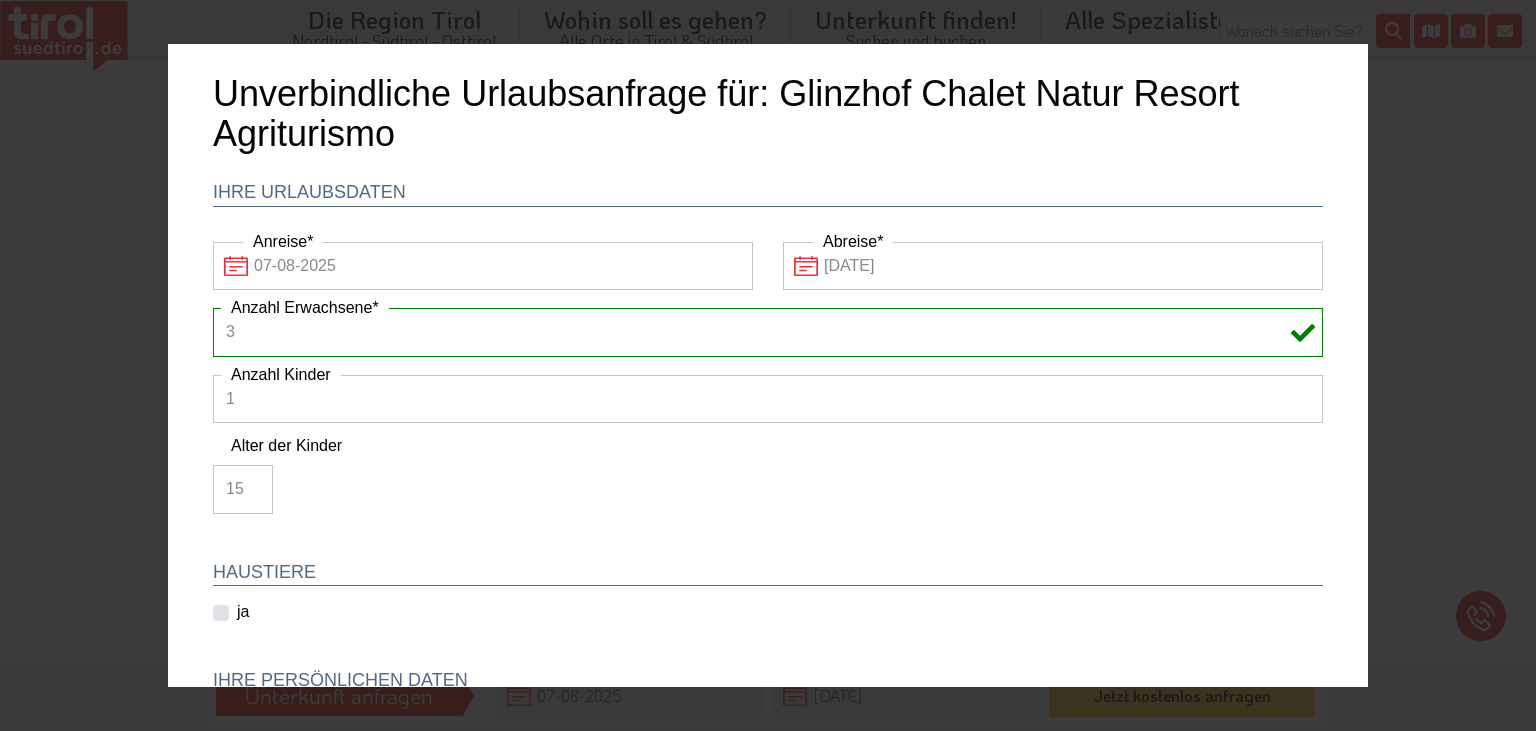 type on "15" 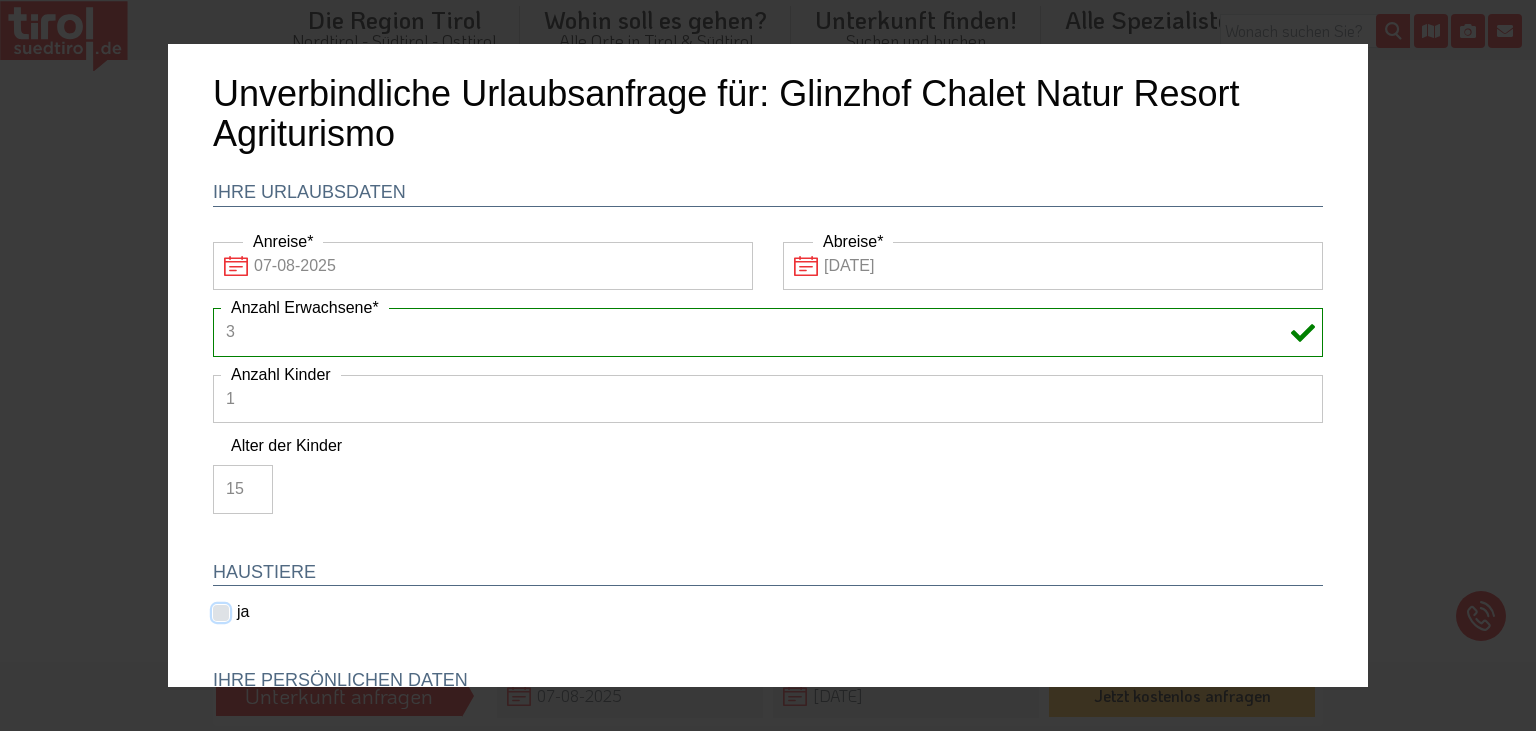 click on "ja" at bounding box center (249, 612) 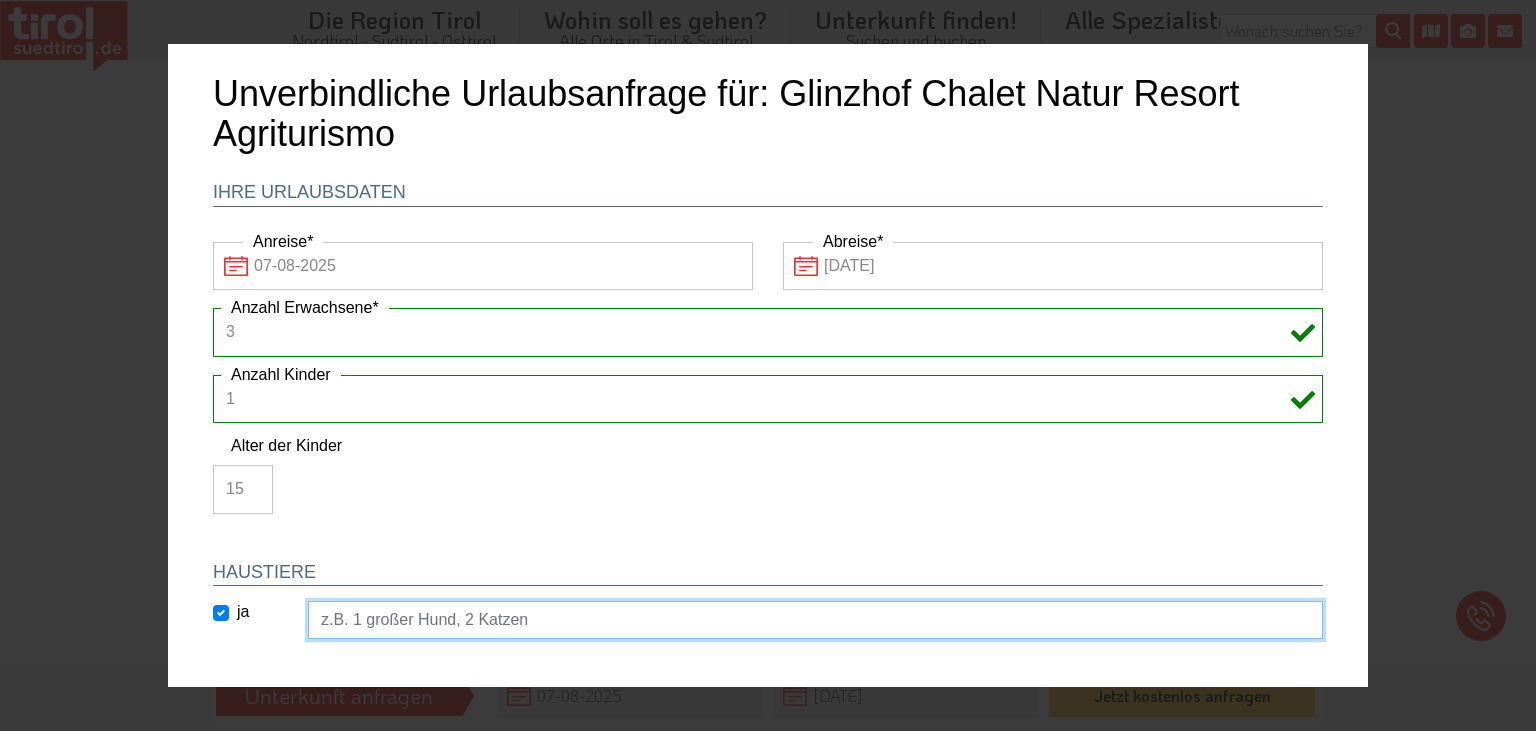 click at bounding box center [815, 620] 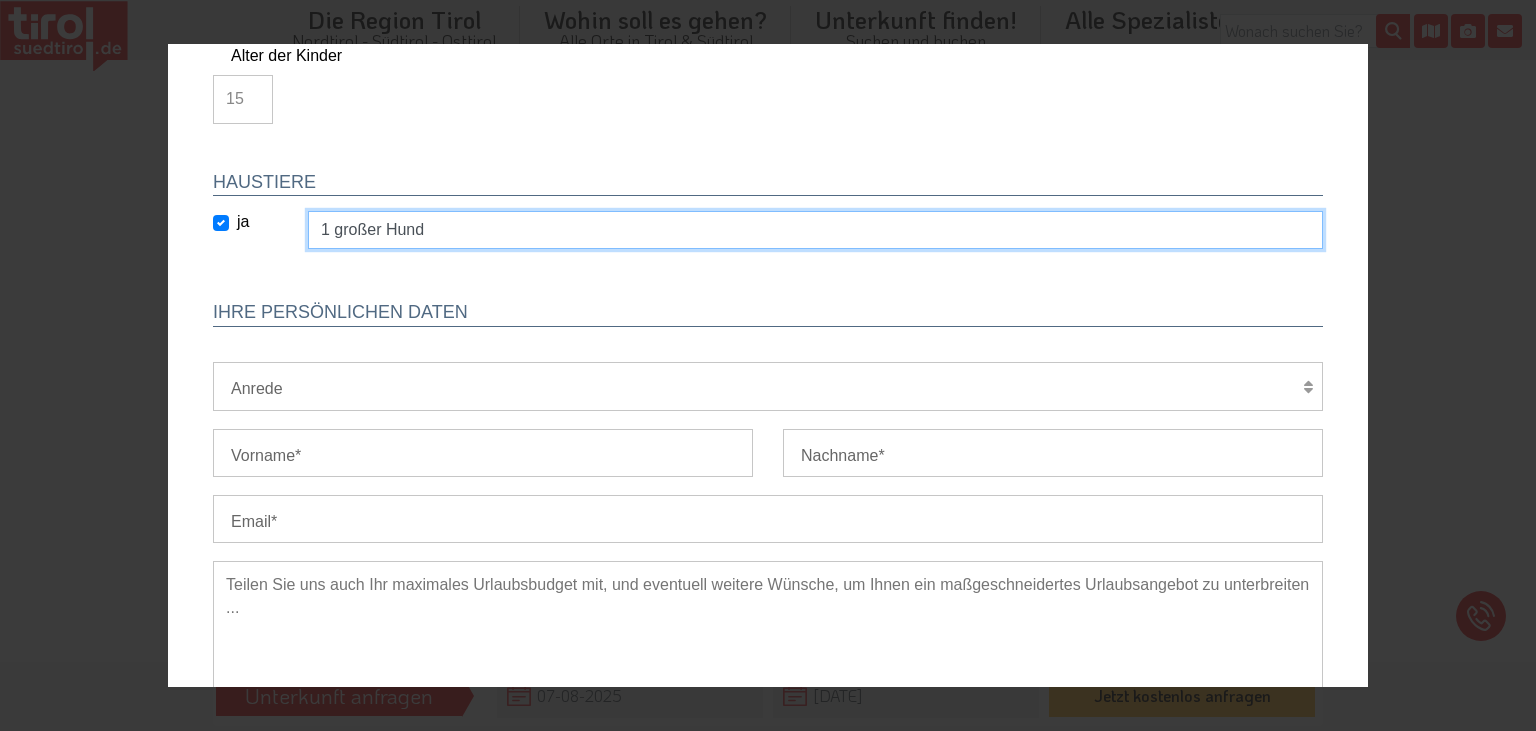 scroll, scrollTop: 0, scrollLeft: 0, axis: both 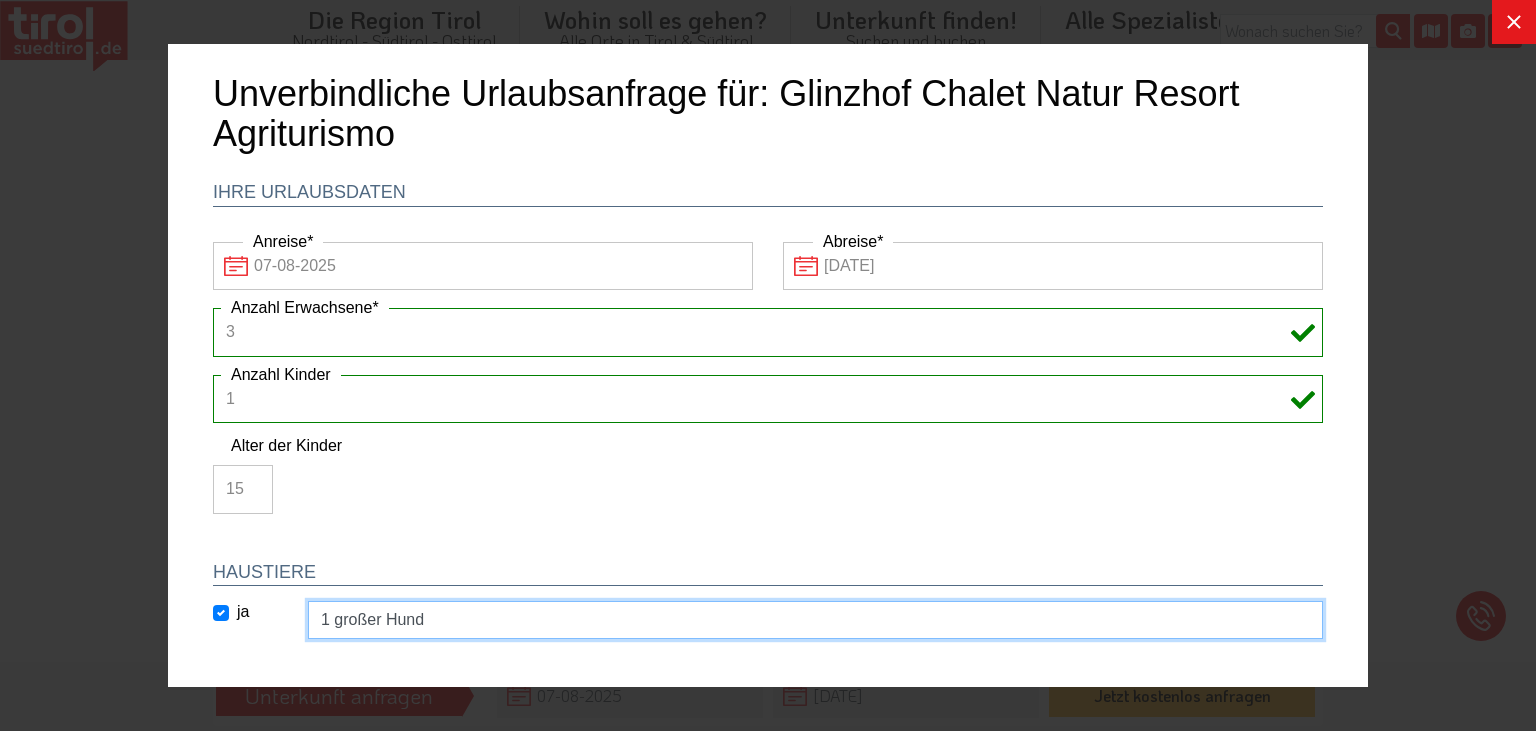 type on "1 großer Hund" 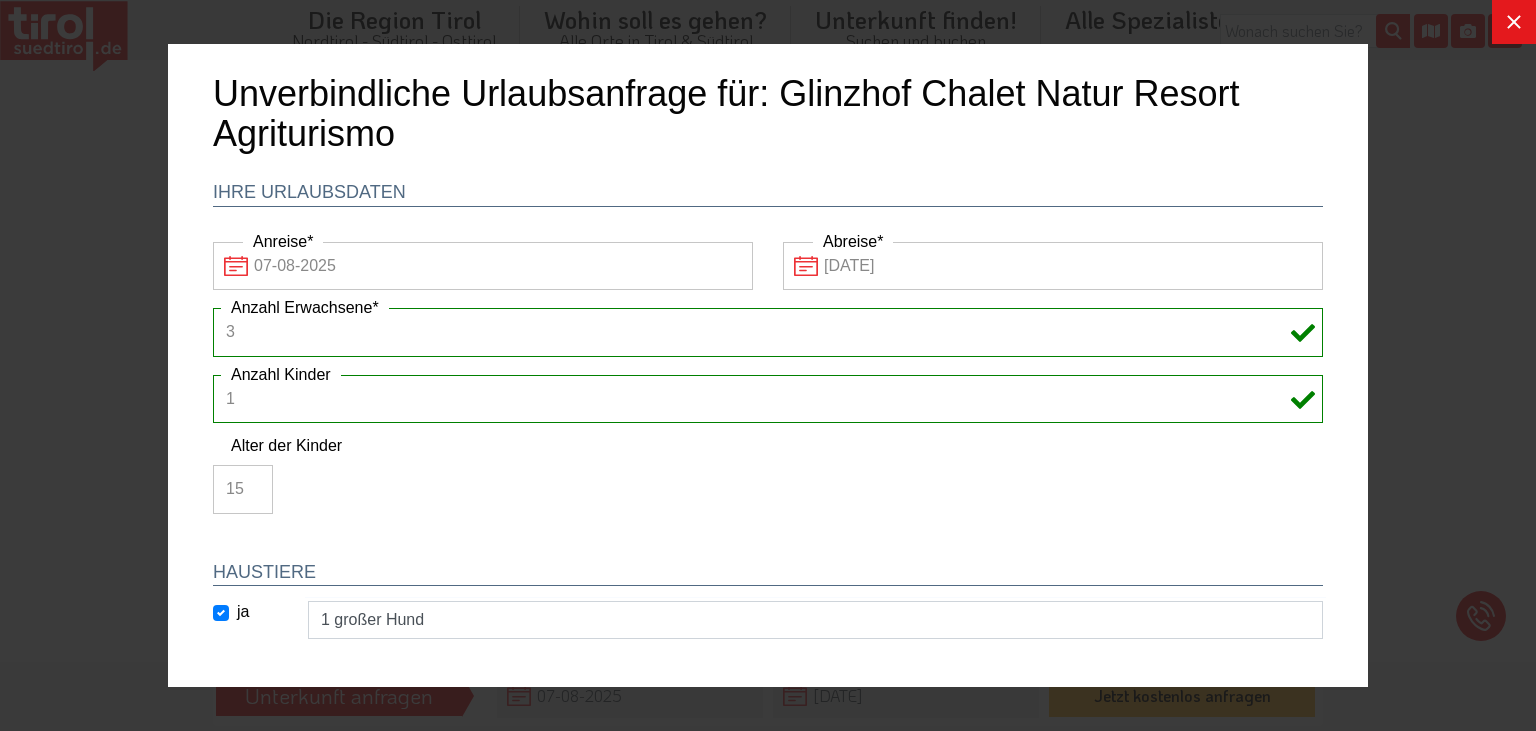 click 